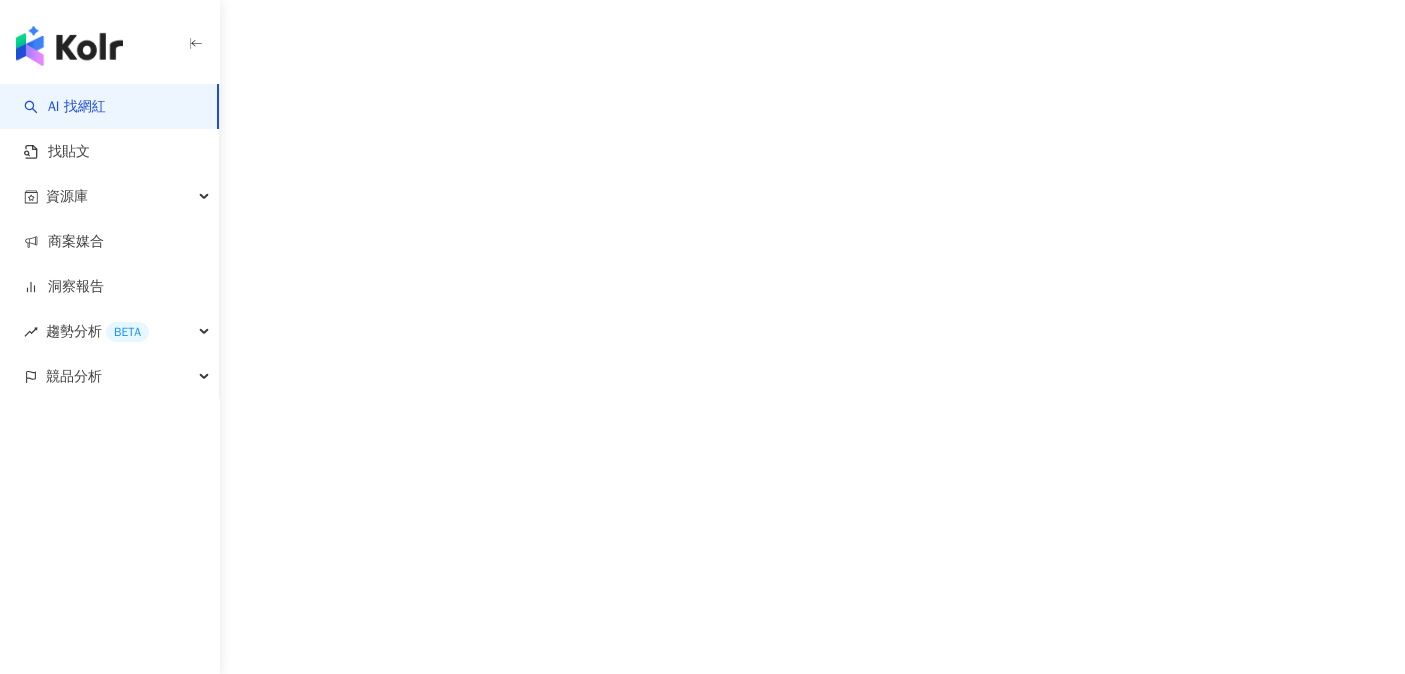 scroll, scrollTop: 0, scrollLeft: 0, axis: both 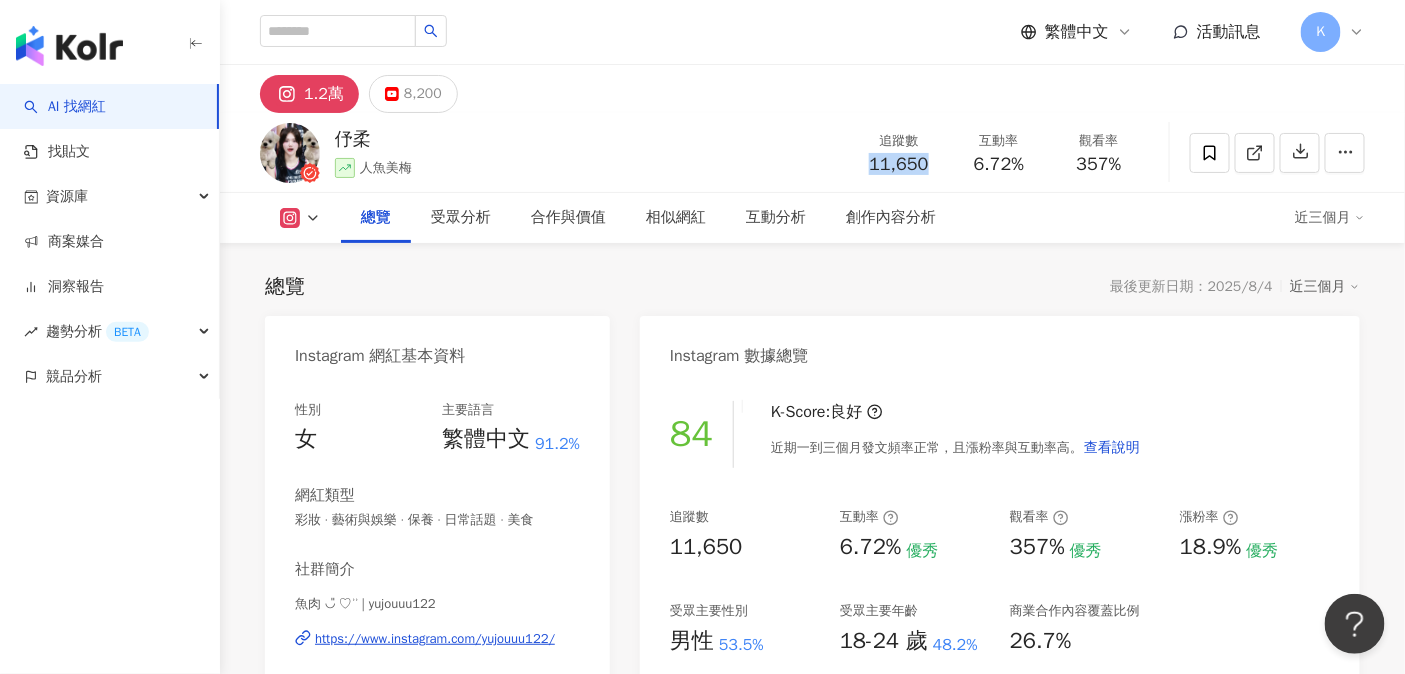 drag, startPoint x: 873, startPoint y: 165, endPoint x: 929, endPoint y: 170, distance: 56.22277 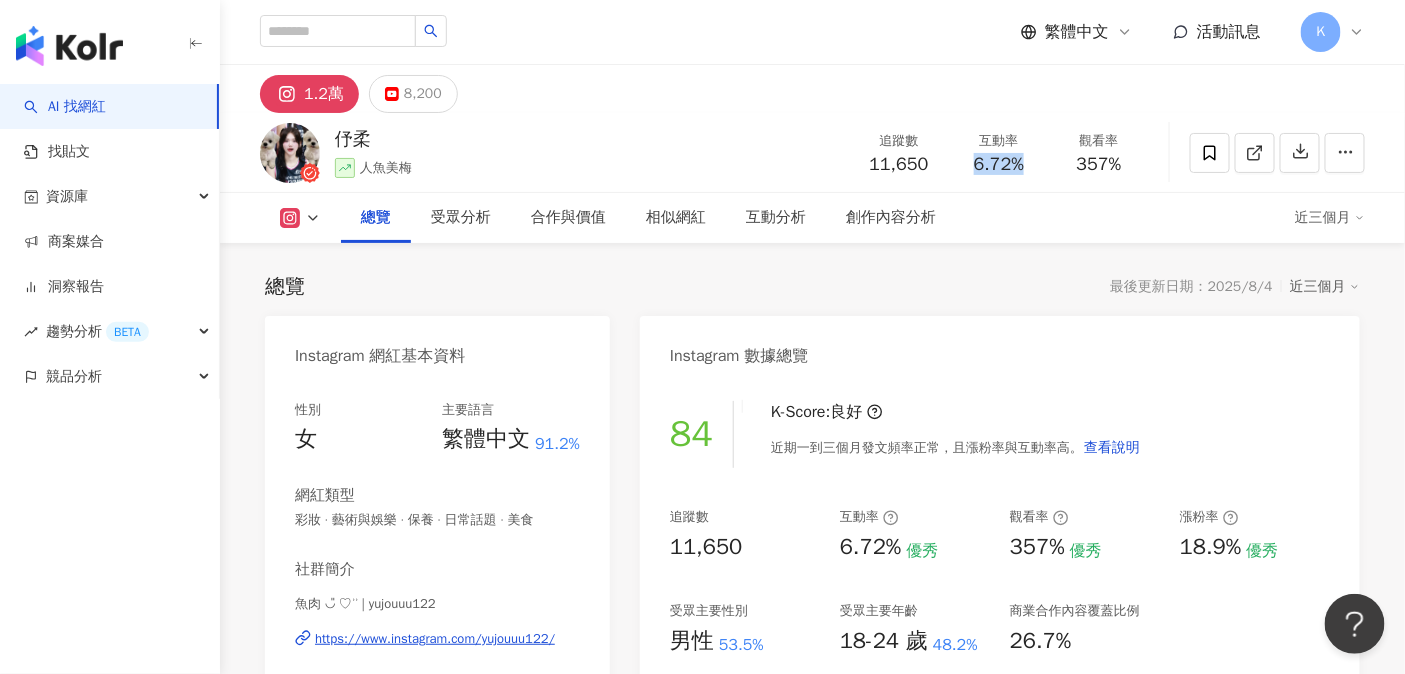 drag, startPoint x: 976, startPoint y: 163, endPoint x: 1033, endPoint y: 162, distance: 57.00877 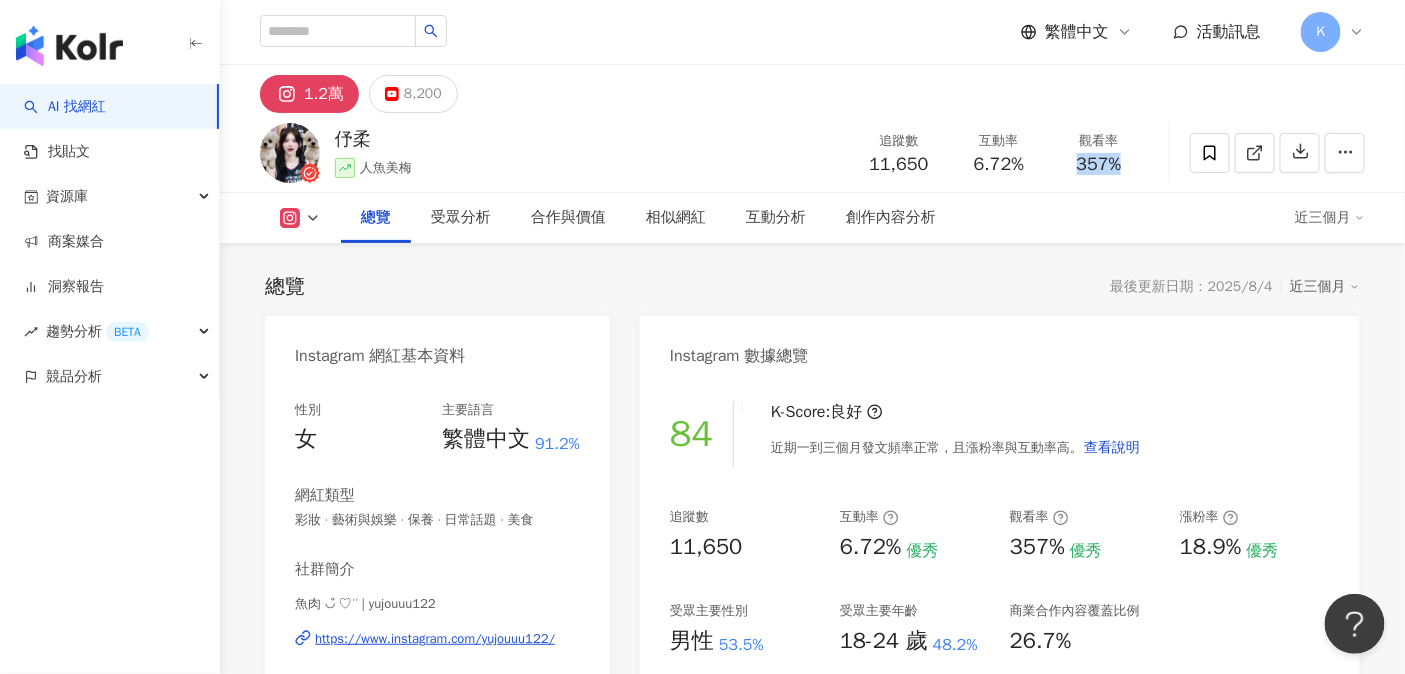 drag, startPoint x: 1060, startPoint y: 160, endPoint x: 1126, endPoint y: 165, distance: 66.189125 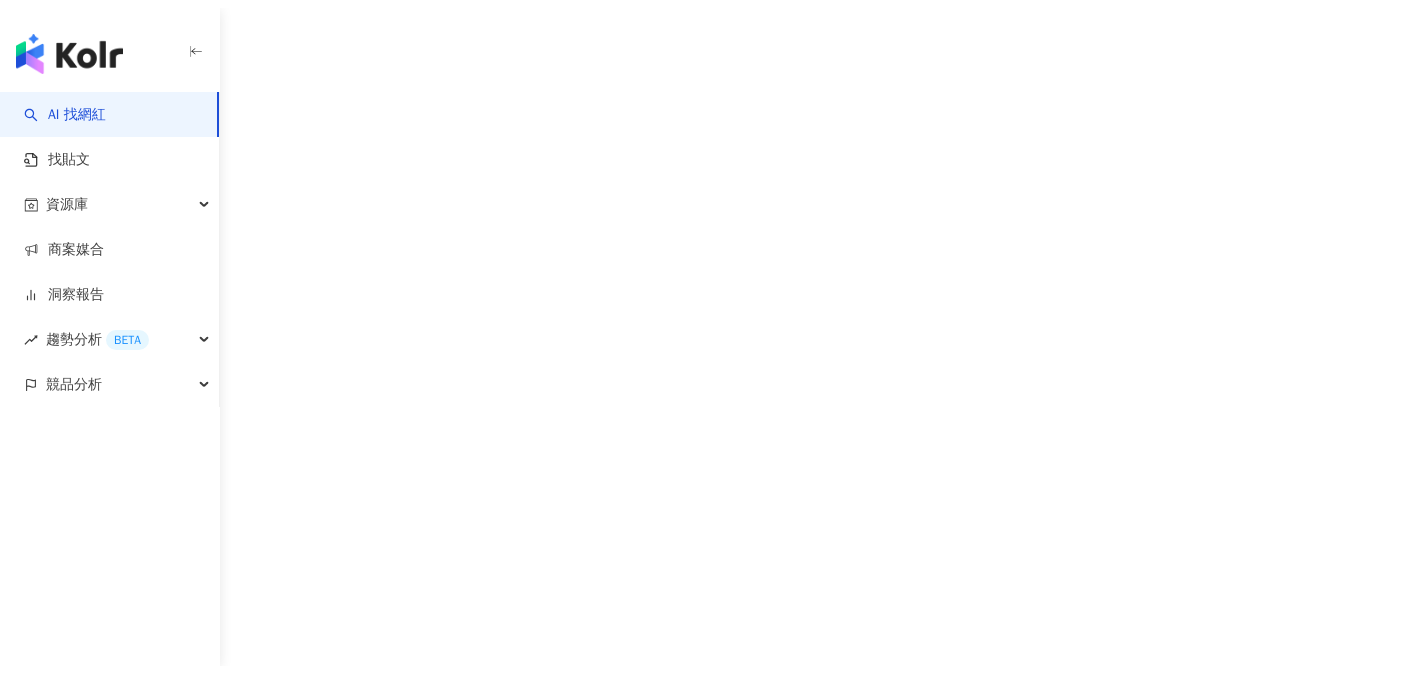 scroll, scrollTop: 0, scrollLeft: 0, axis: both 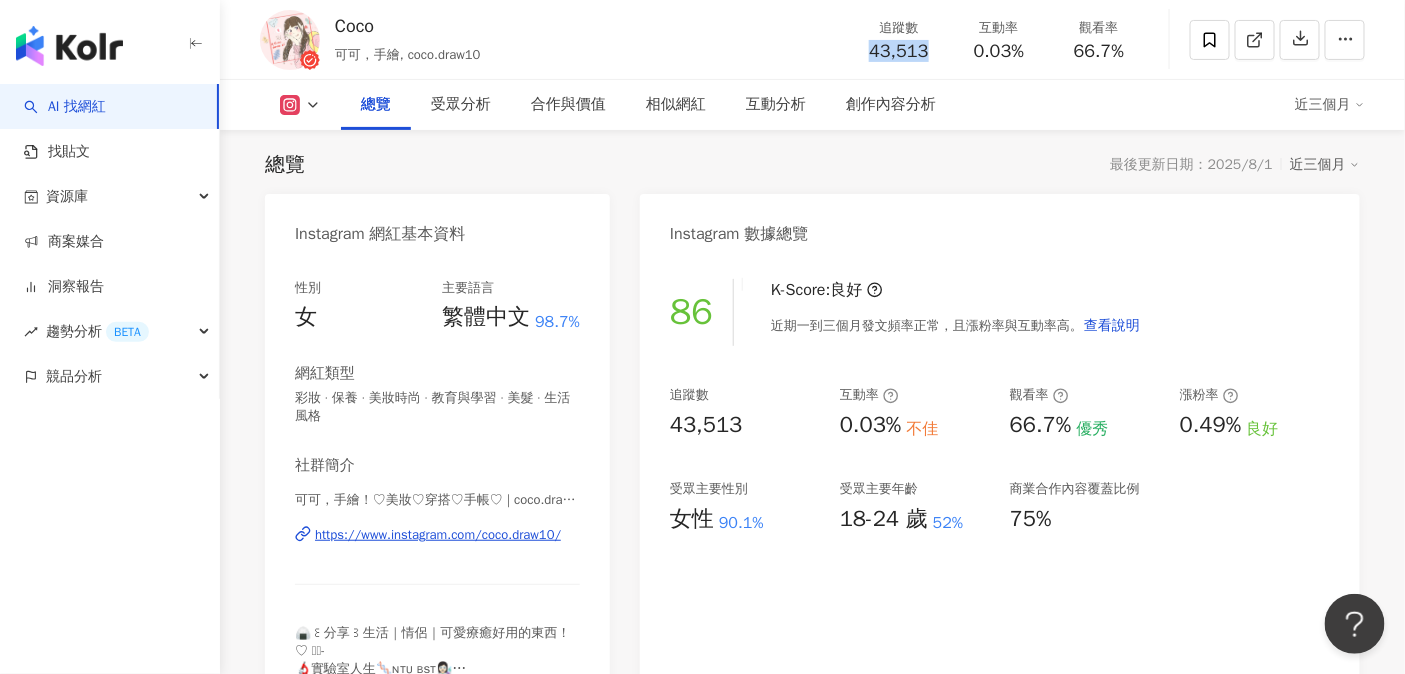 drag, startPoint x: 872, startPoint y: 53, endPoint x: 933, endPoint y: 52, distance: 61.008198 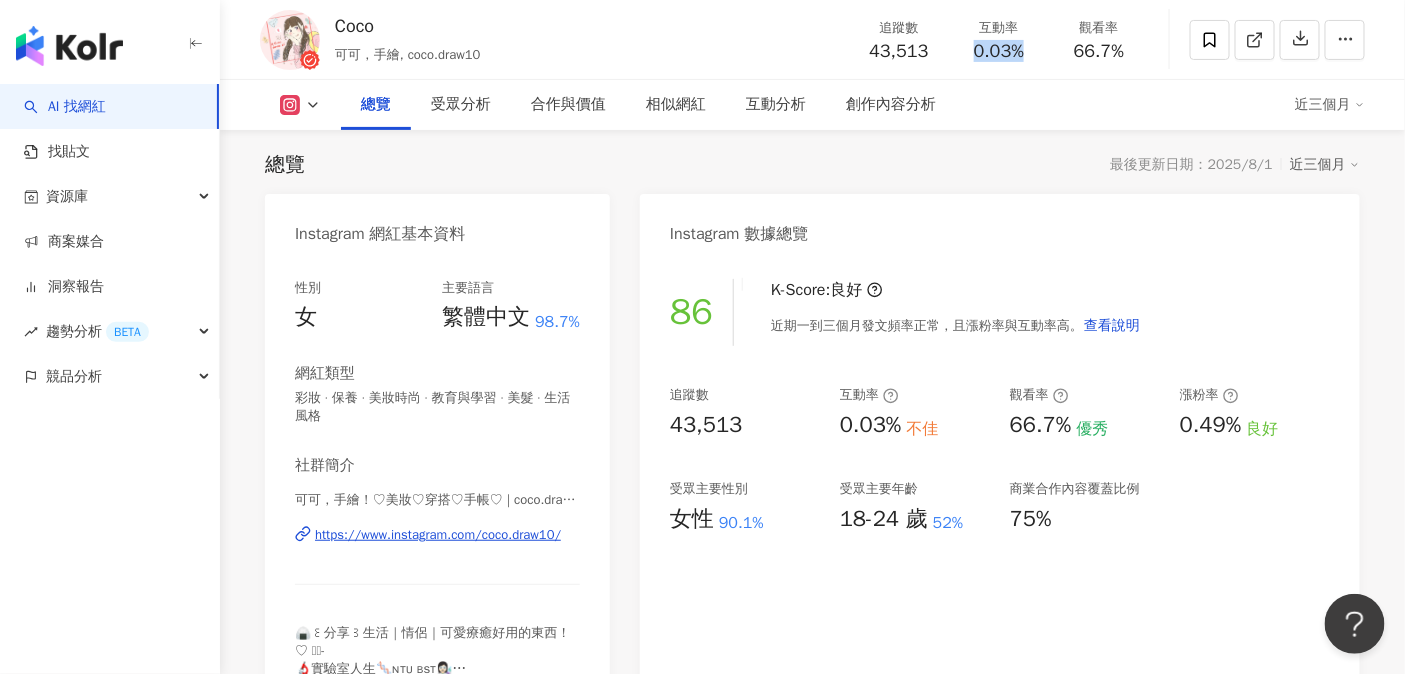 drag, startPoint x: 973, startPoint y: 55, endPoint x: 1041, endPoint y: 50, distance: 68.18358 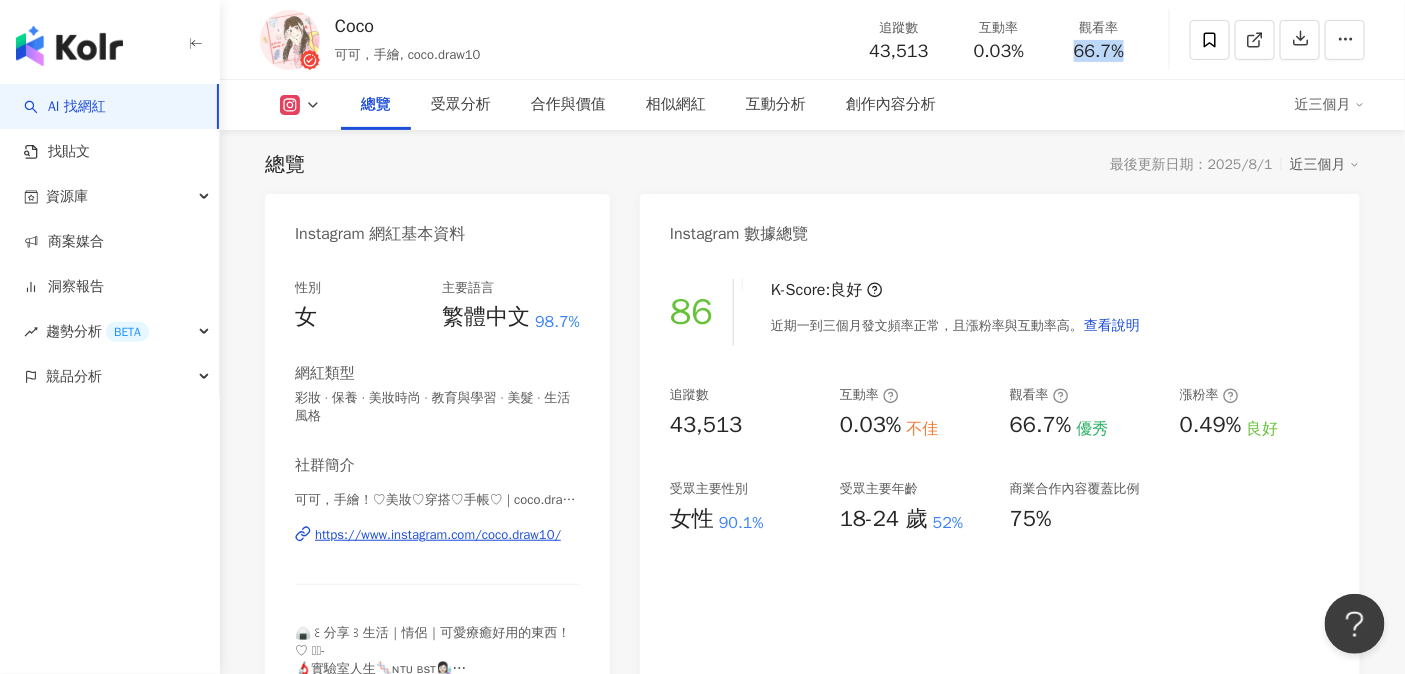 drag, startPoint x: 1096, startPoint y: 49, endPoint x: 1150, endPoint y: 50, distance: 54.00926 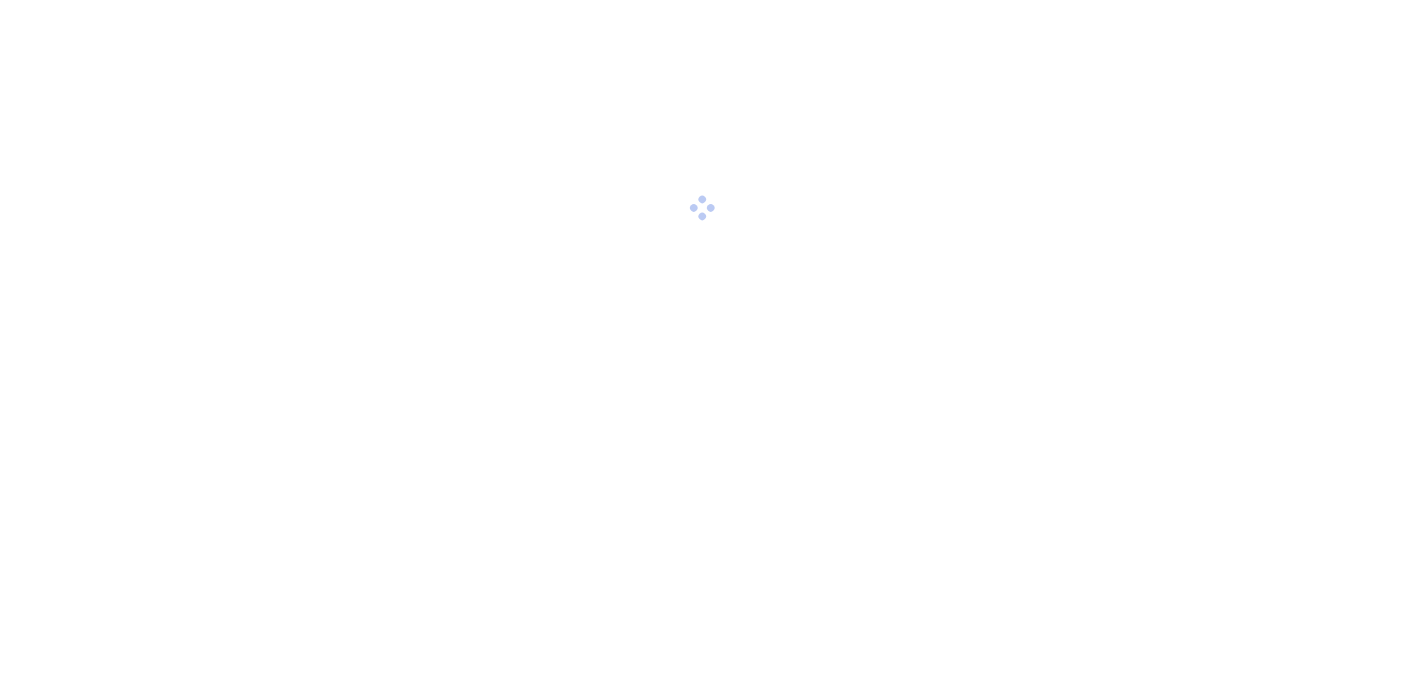 scroll, scrollTop: 0, scrollLeft: 0, axis: both 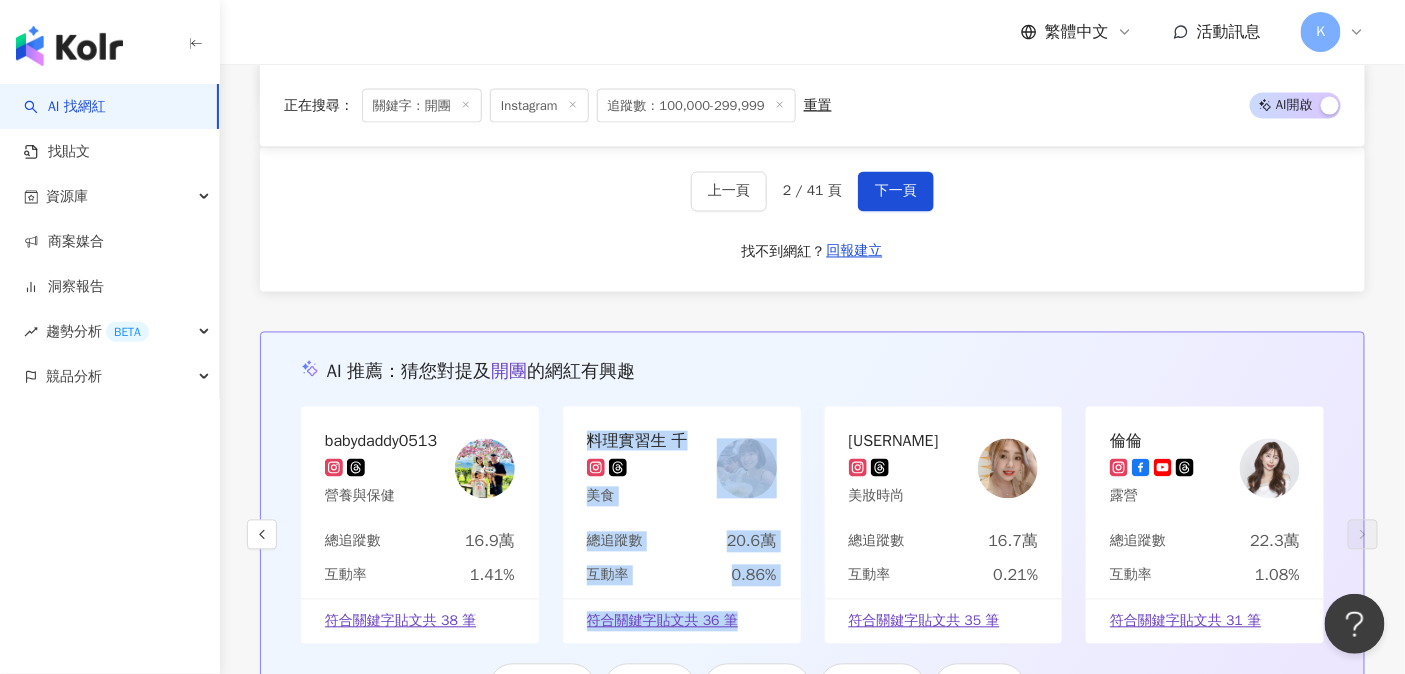 click at bounding box center (69, 46) 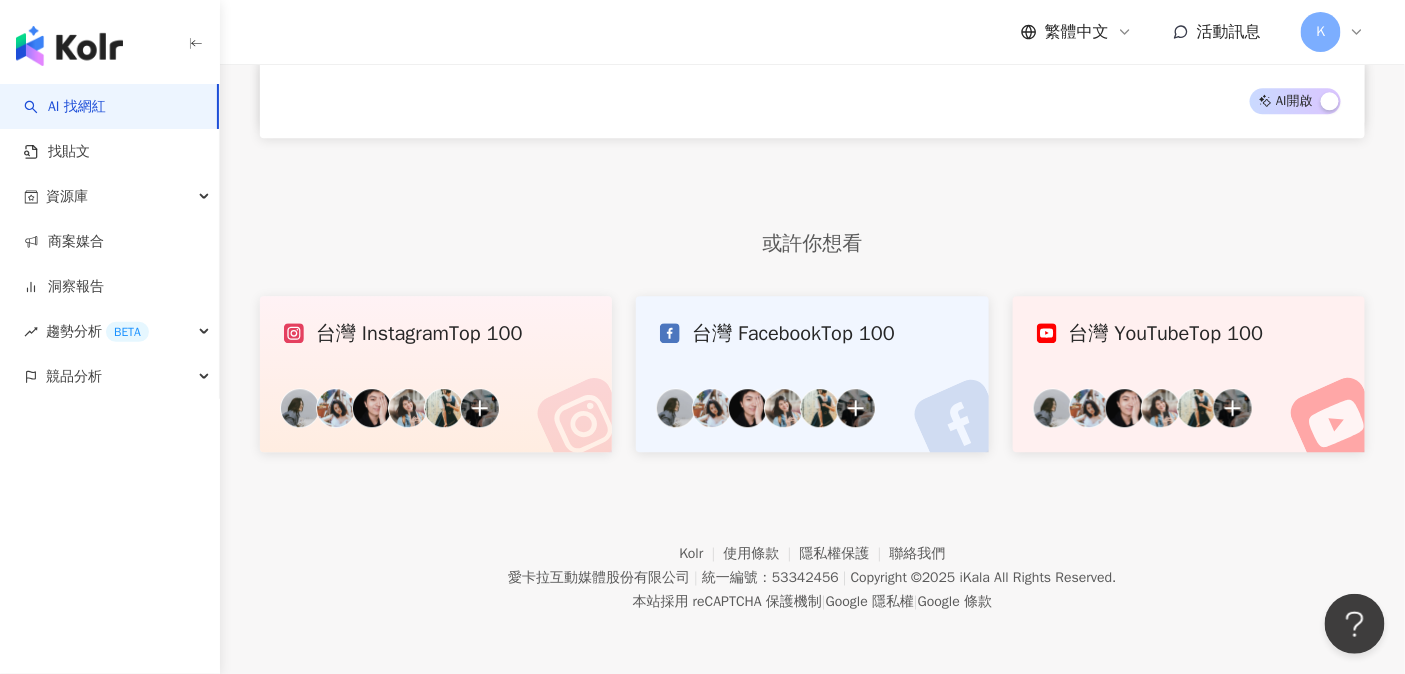 scroll, scrollTop: 0, scrollLeft: 0, axis: both 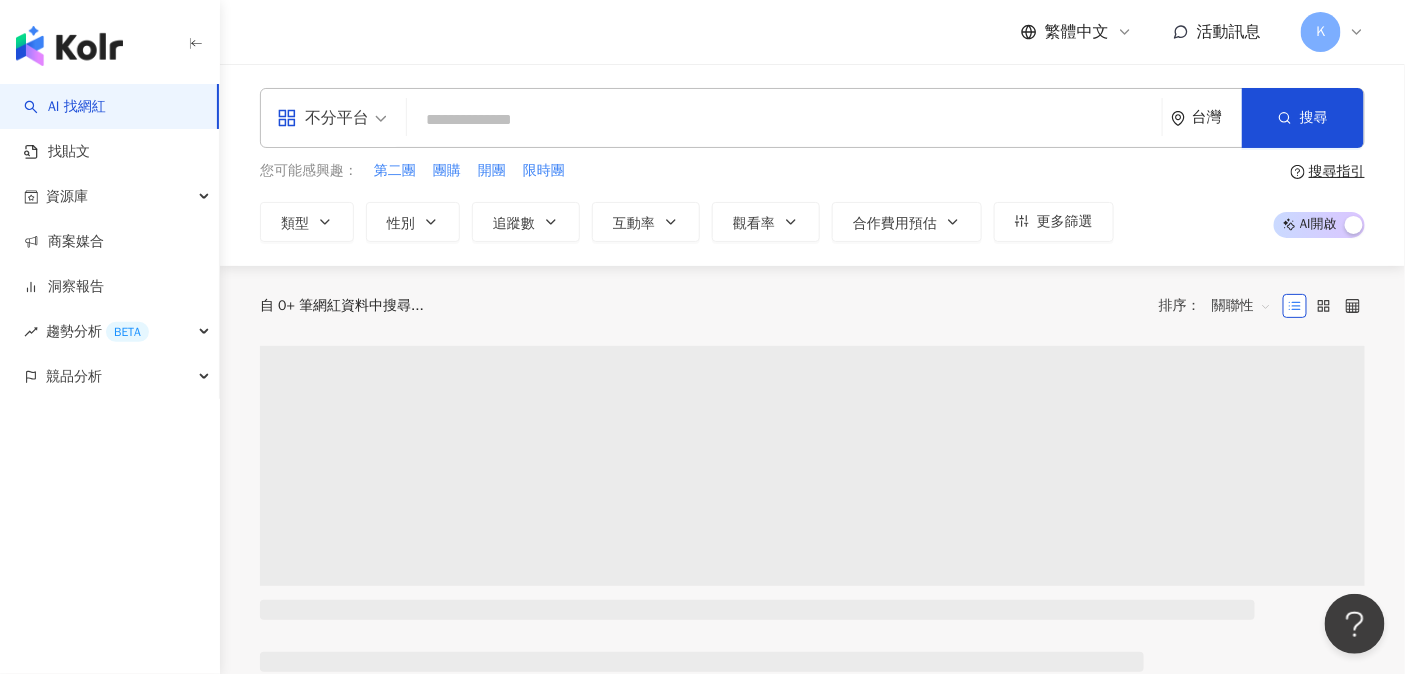click at bounding box center (784, 120) 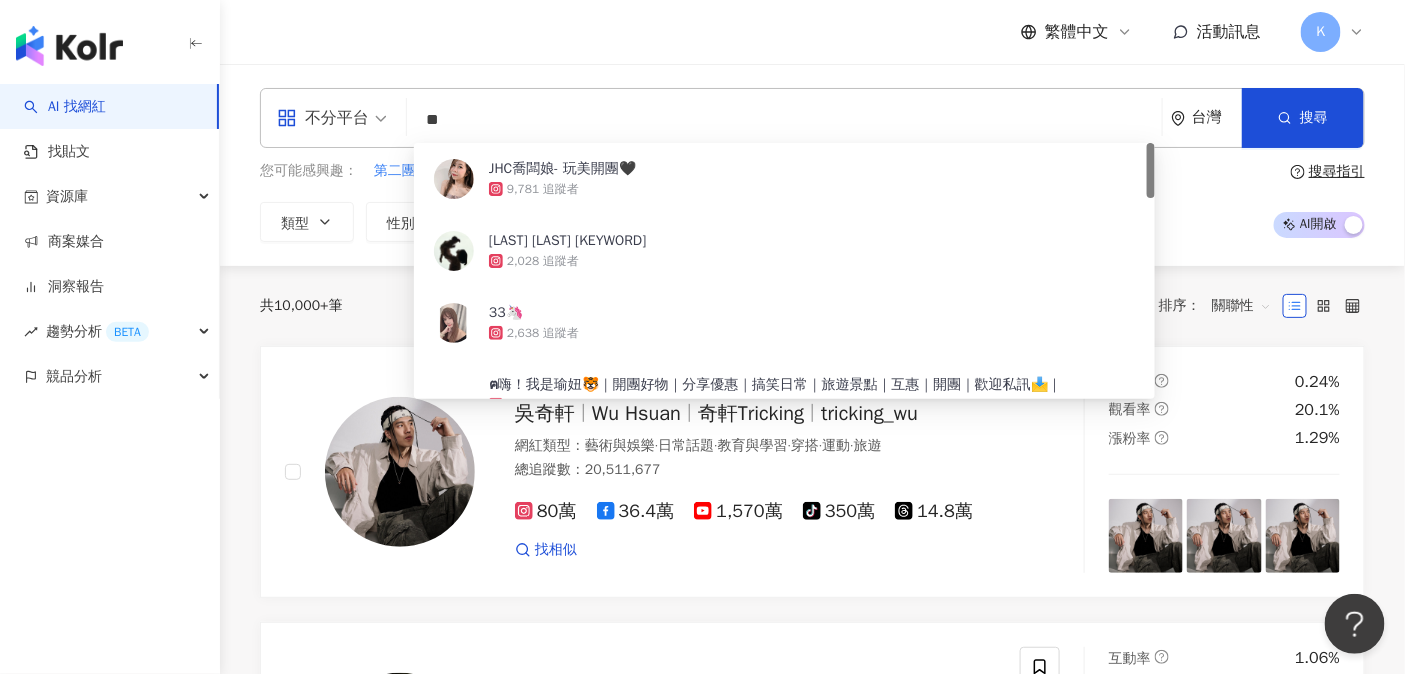 type on "*" 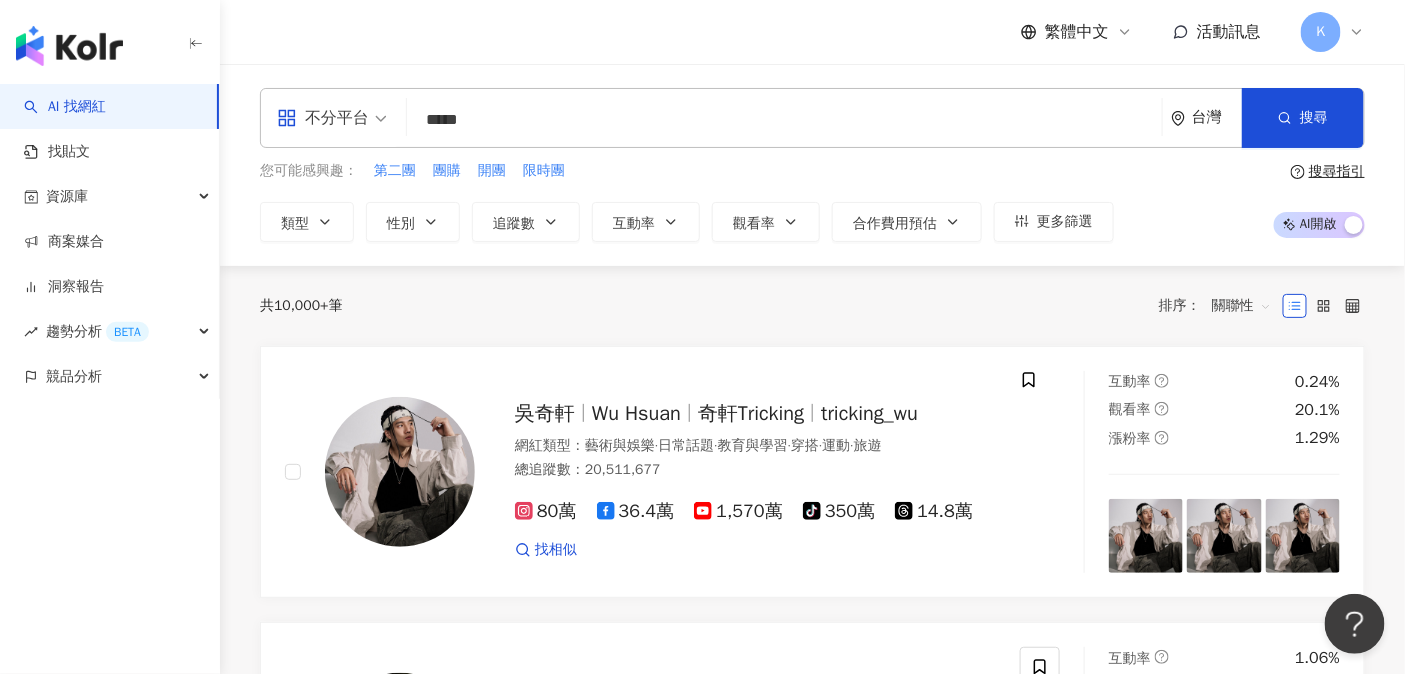 type on "*****" 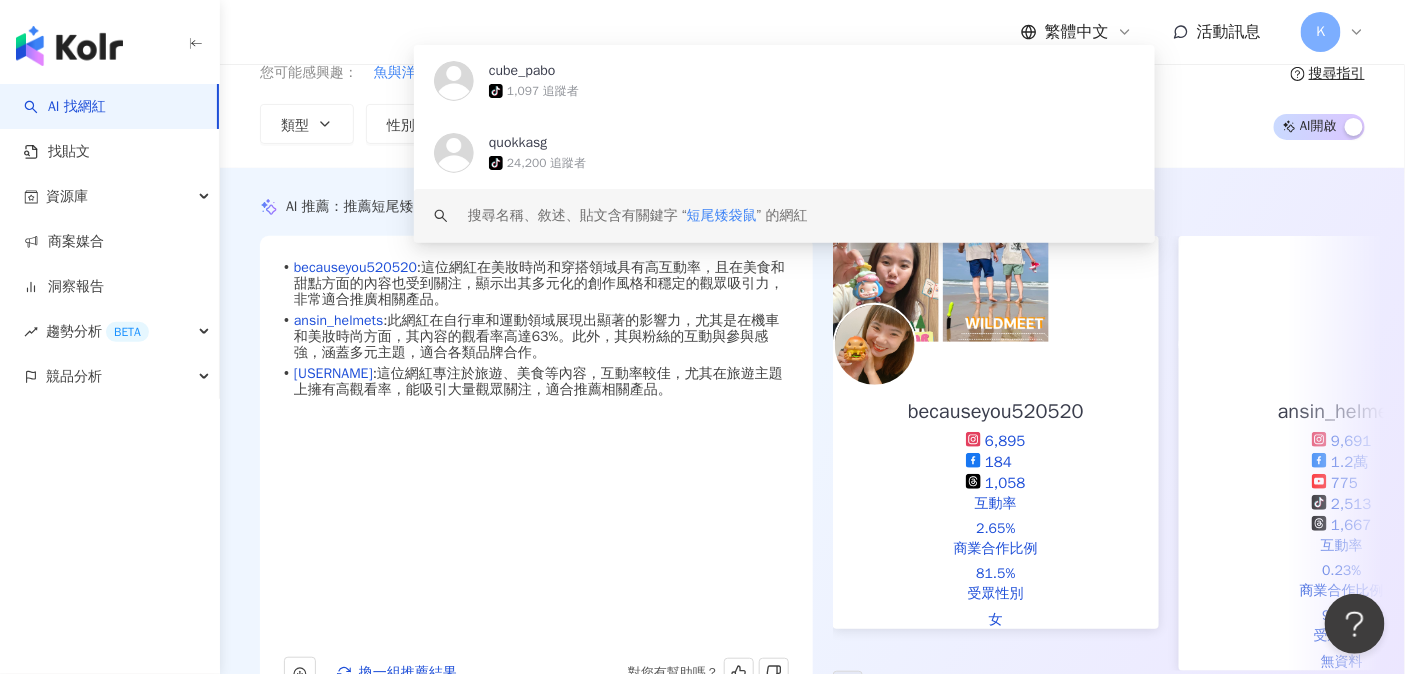 scroll, scrollTop: 0, scrollLeft: 0, axis: both 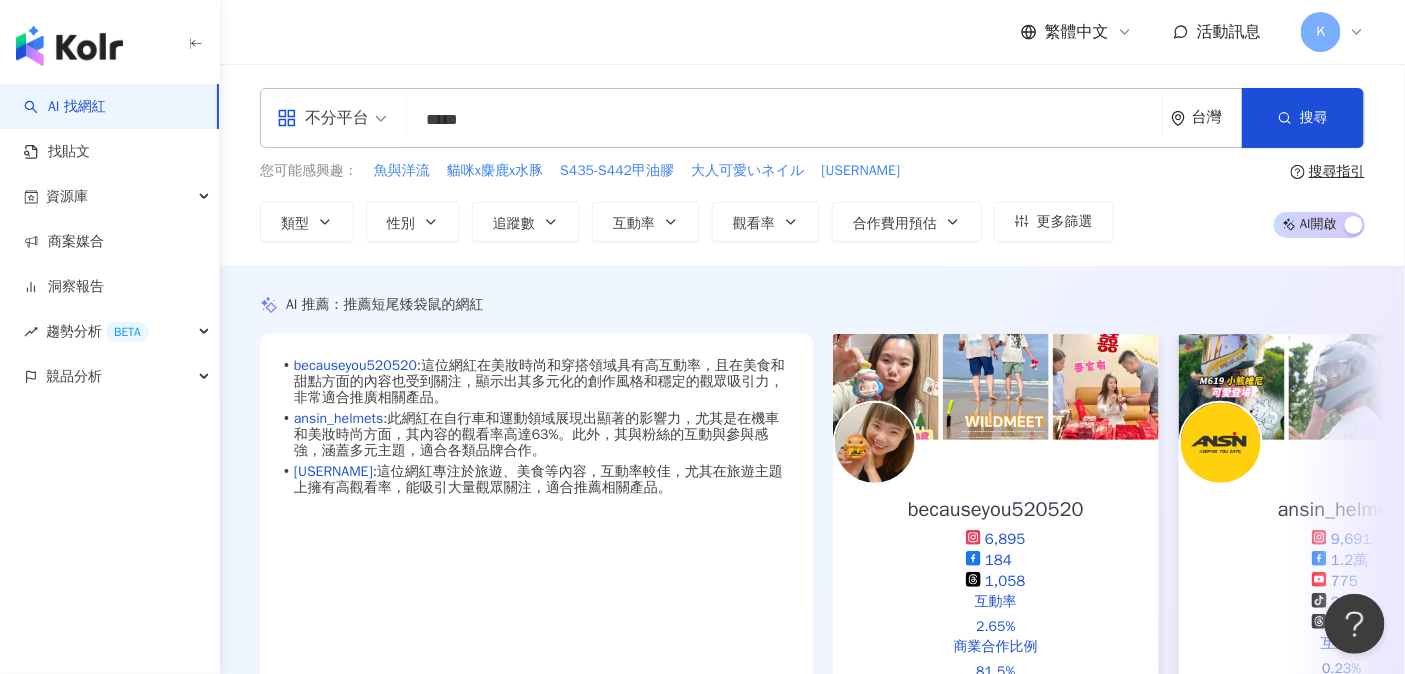 click on "不分平台 短尾矮袋鼠 ***** 台灣 搜尋 https://www.tiktok.com/@cube_pabo https://www.tiktok.com/@quokkasg keyword cube_pabo tiktok-icon 1,097   追蹤者 quokkasg tiktok-icon 24,200   追蹤者 搜尋名稱、敘述、貼文含有關鍵字 “ 短尾矮袋鼠 ” 的網紅 您可能感興趣： 魚與洋流  貓咪x麋鹿x水豚  S435-S442甲油膠  大人可愛いネイル  193_baijune.z  類型 性別 追蹤數 互動率 觀看率 合作費用預估  更多篩選 搜尋指引 AI  開啟 AI  關閉" at bounding box center [812, 165] 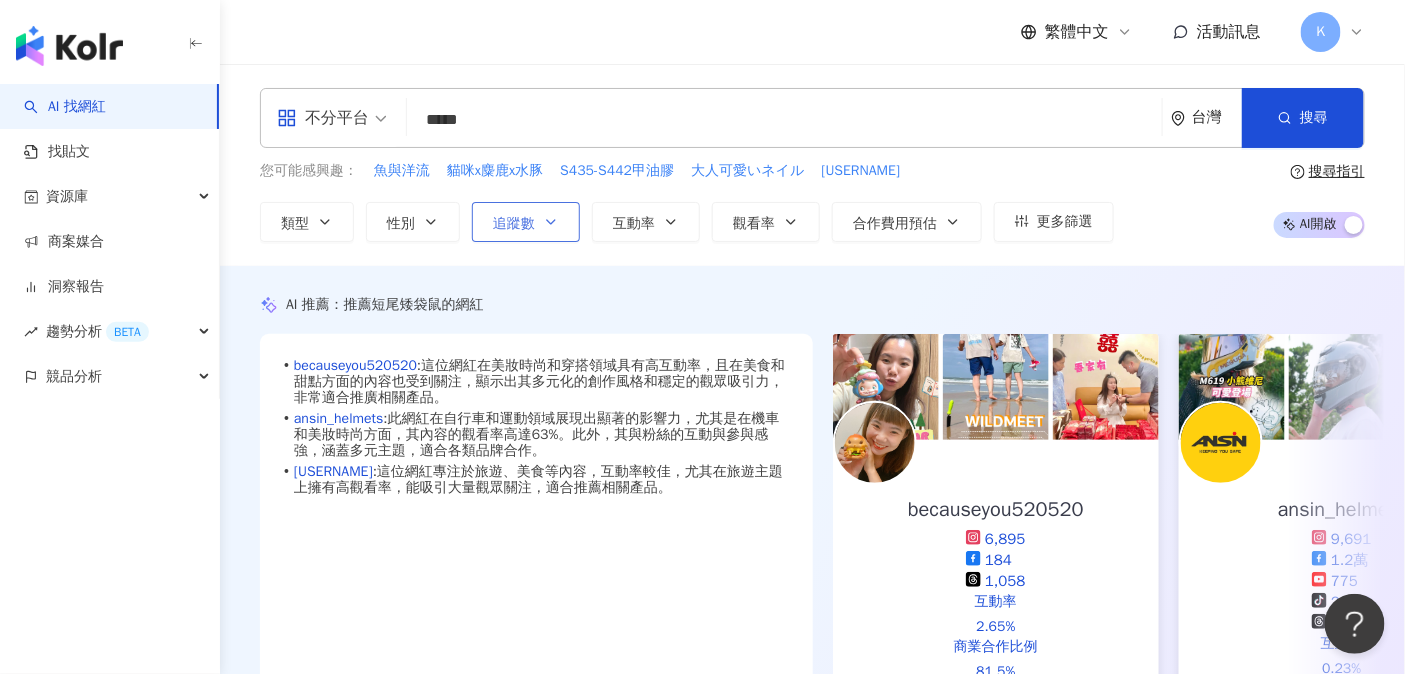 click on "追蹤數" at bounding box center [514, 224] 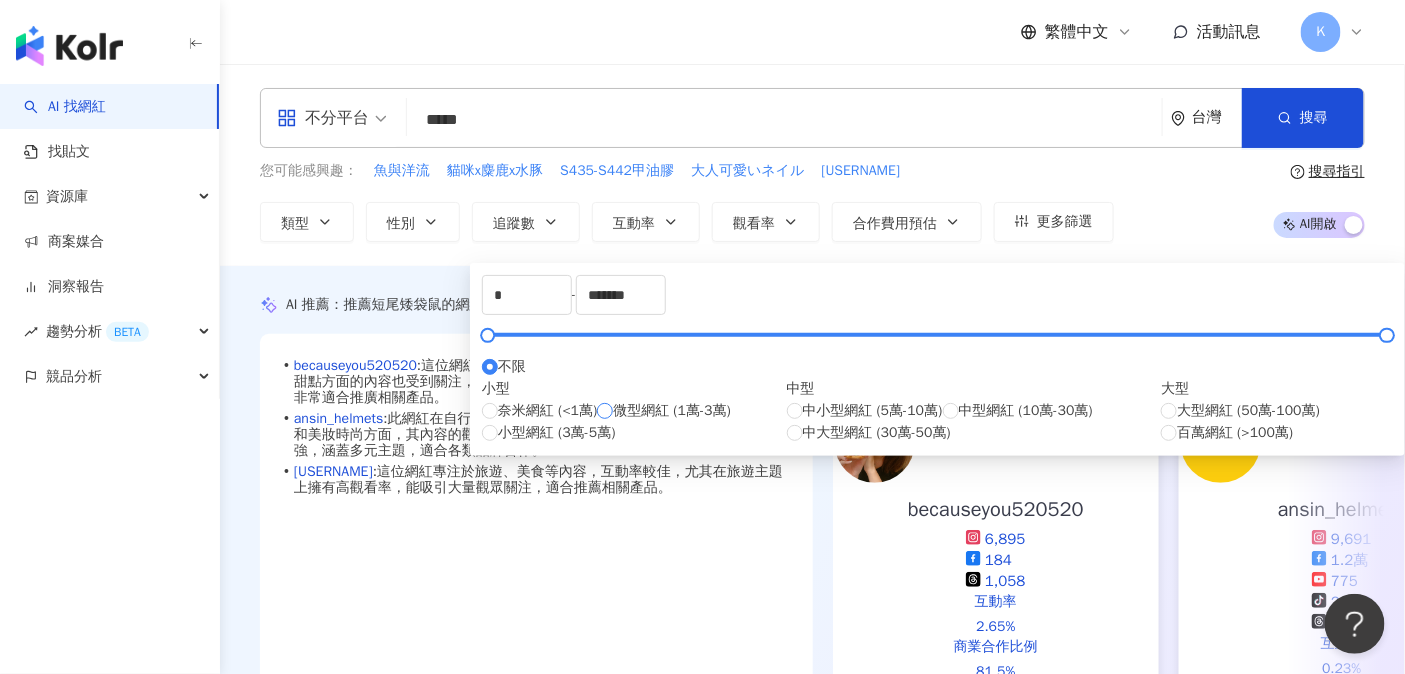 click on "微型網紅 (1萬-3萬)" at bounding box center [672, 411] 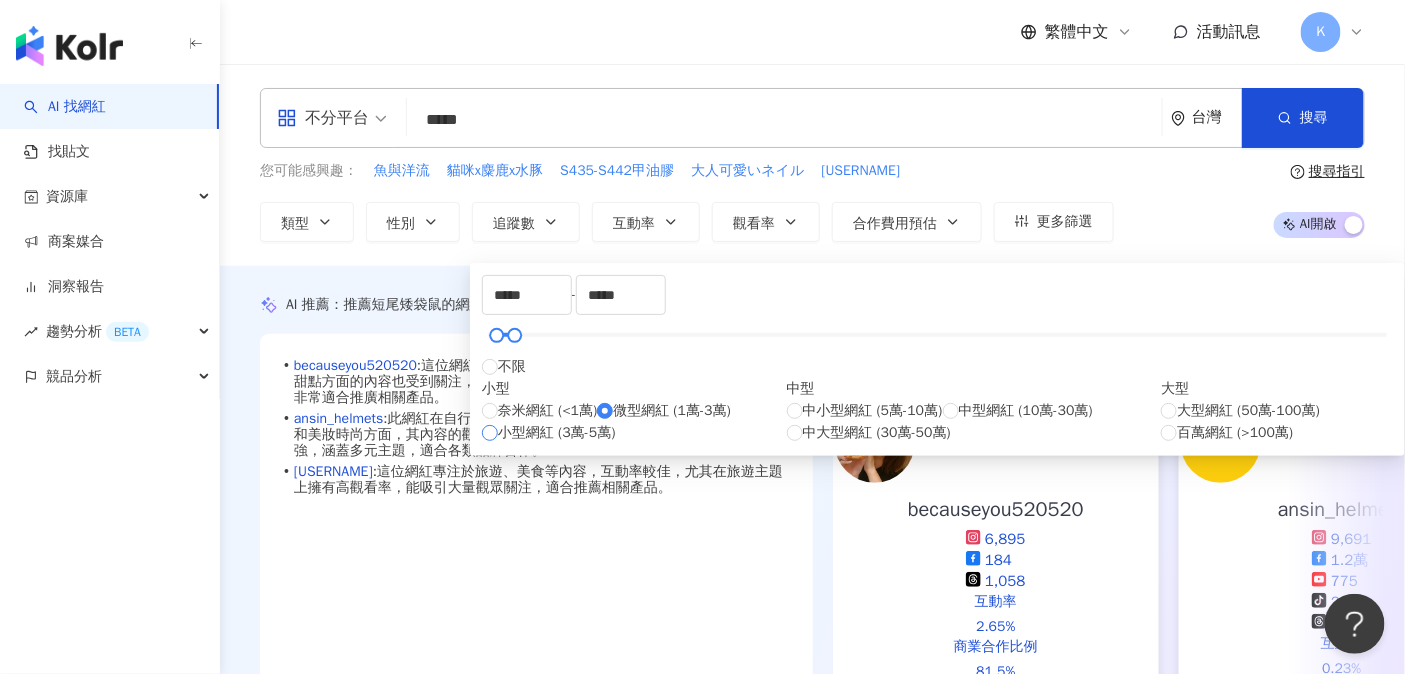 click on "小型網紅 (3萬-5萬)" at bounding box center (557, 433) 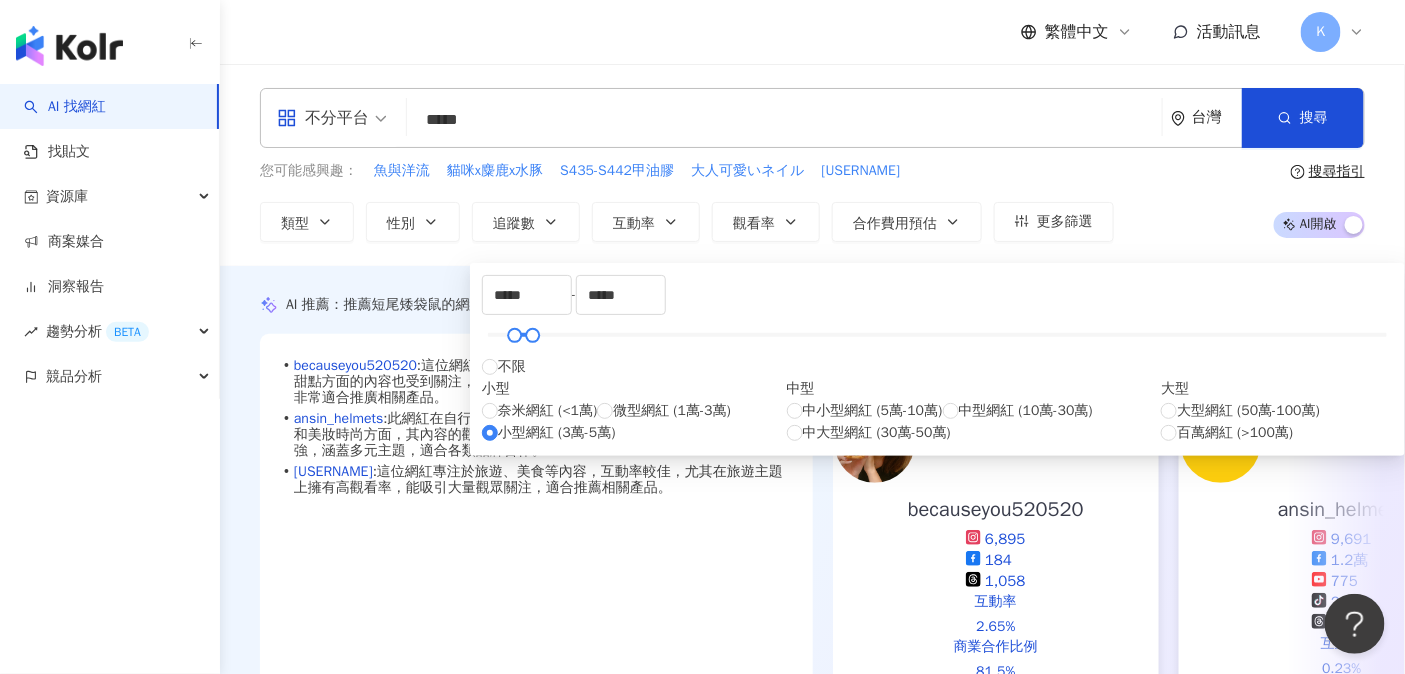 click on "不分平台 ***** 台灣 搜尋 https://www.tiktok.com/@cube_pabo https://www.tiktok.com/@quokkasg keyword cube_pabo tiktok-icon 1,097   追蹤者 quokkasg tiktok-icon 24,200   追蹤者 搜尋名稱、敘述、貼文含有關鍵字 “ 短尾矮袋鼠 ” 的網紅 您可能感興趣： 魚與洋流  貓咪x麋鹿x水豚  S435-S442甲油膠  大人可愛いネイル  193_baijune.z  類型 性別 追蹤數 互動率 觀看率 合作費用預估  更多篩選 *****  -  ***** 不限 小型 奈米網紅 (<1萬) 微型網紅 (1萬-3萬) 小型網紅 (3萬-5萬) 中型 中小型網紅 (5萬-10萬) 中型網紅 (10萬-30萬) 中大型網紅 (30萬-50萬) 大型 大型網紅 (50萬-100萬) 百萬網紅 (>100萬) 搜尋指引 AI  開啟 AI  關閉" at bounding box center (812, 165) 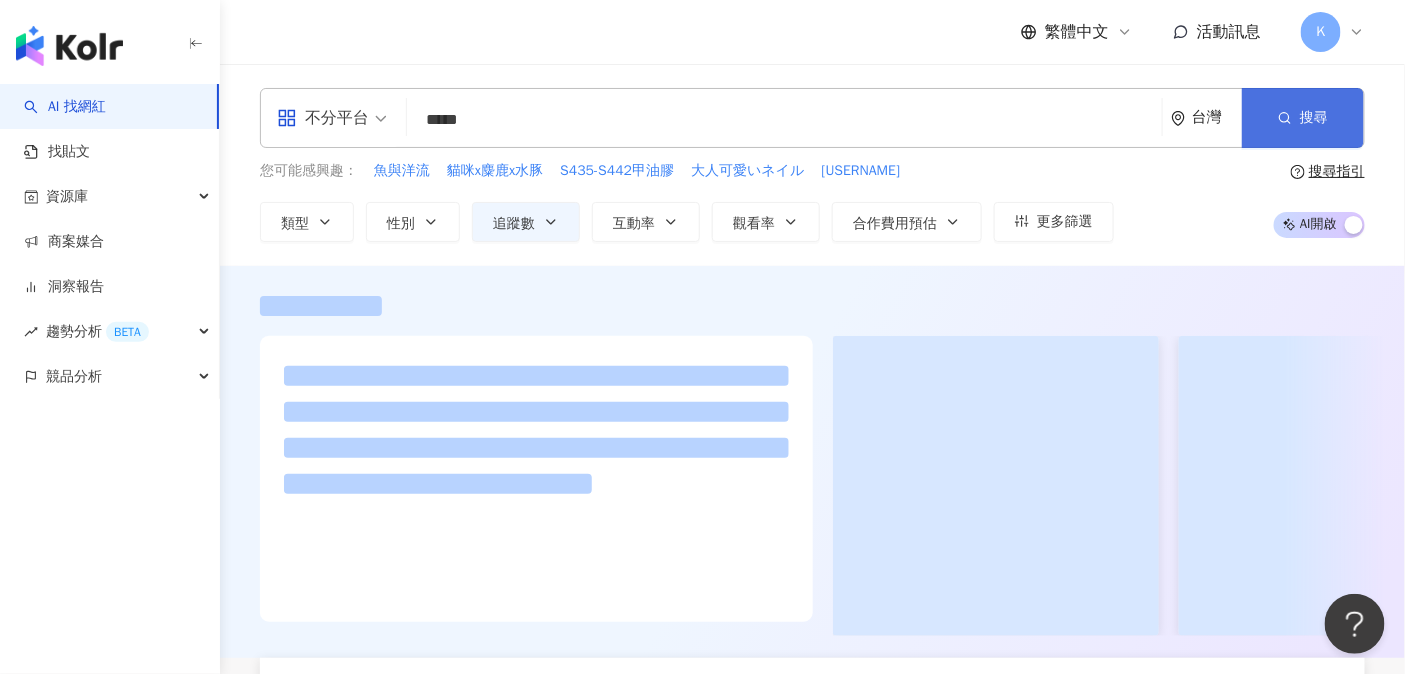 click on "搜尋" at bounding box center (1314, 118) 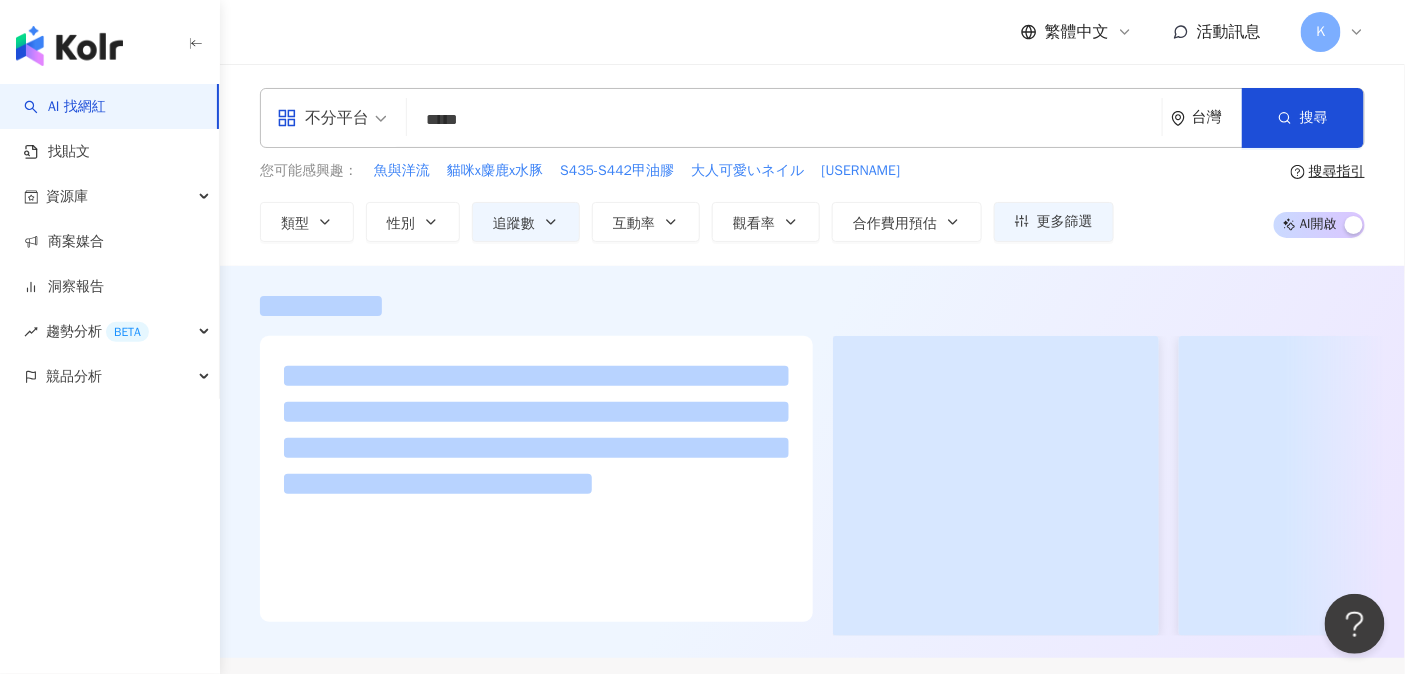 click on "不分平台" at bounding box center [323, 118] 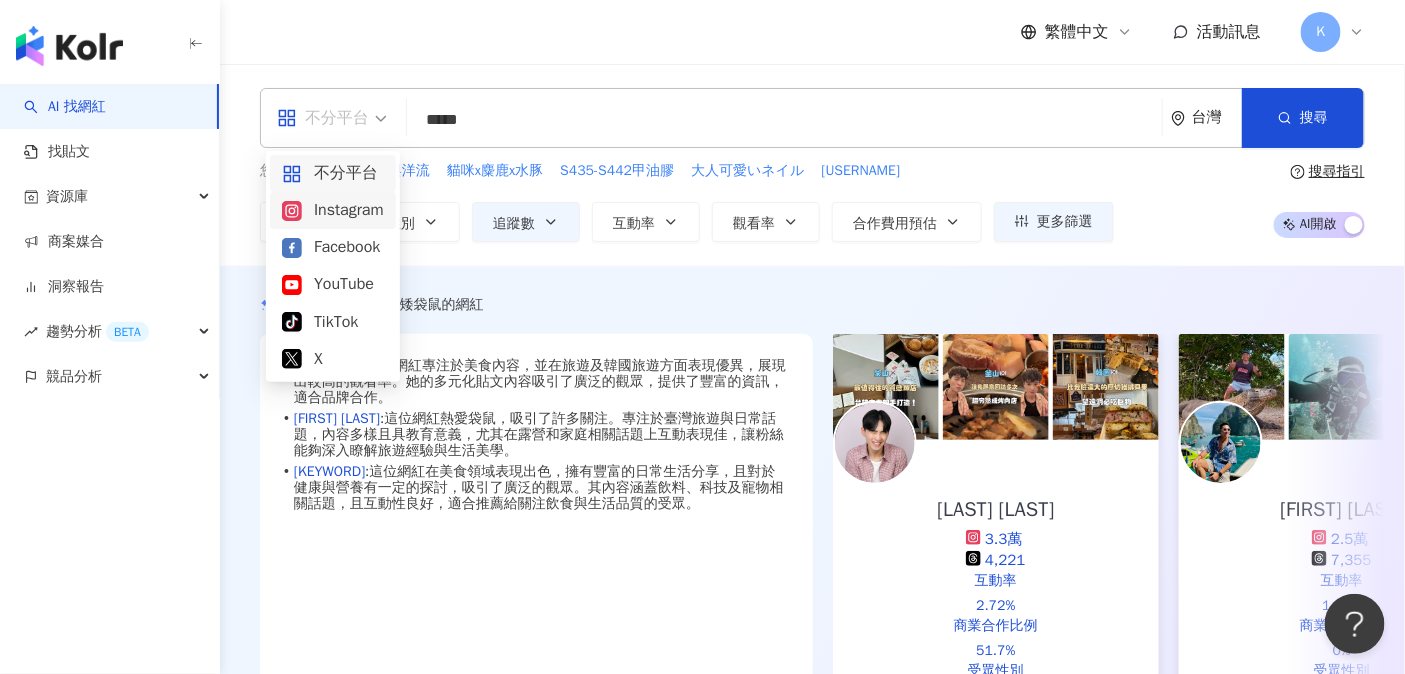 click on "Instagram" at bounding box center [333, 210] 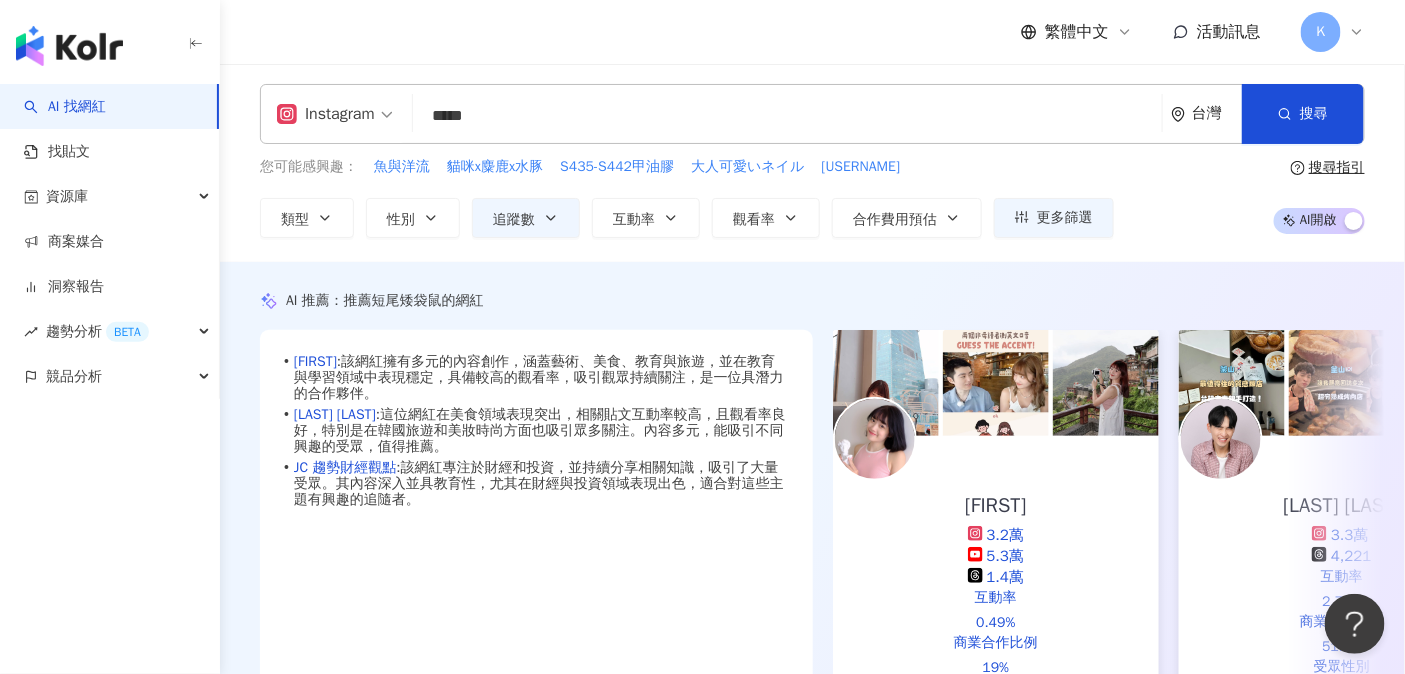 scroll, scrollTop: 1075, scrollLeft: 0, axis: vertical 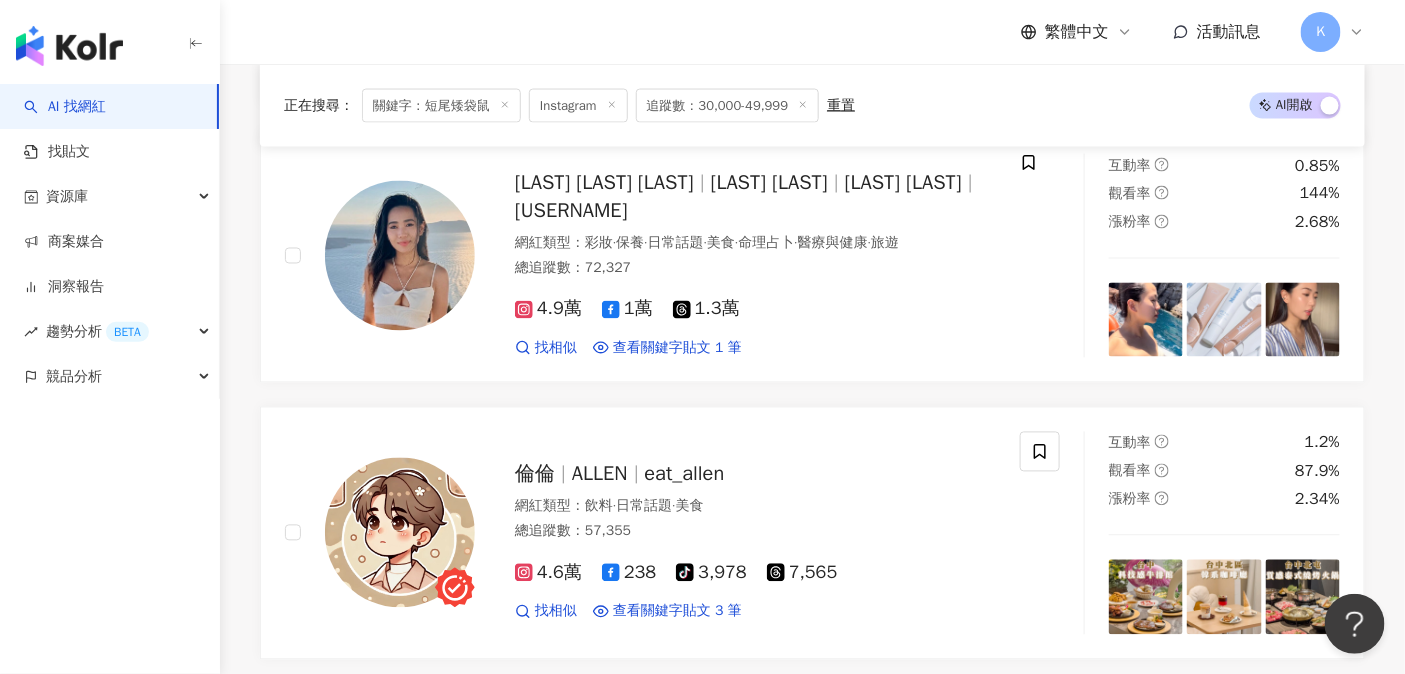 click on "下一頁" at bounding box center [892, 744] 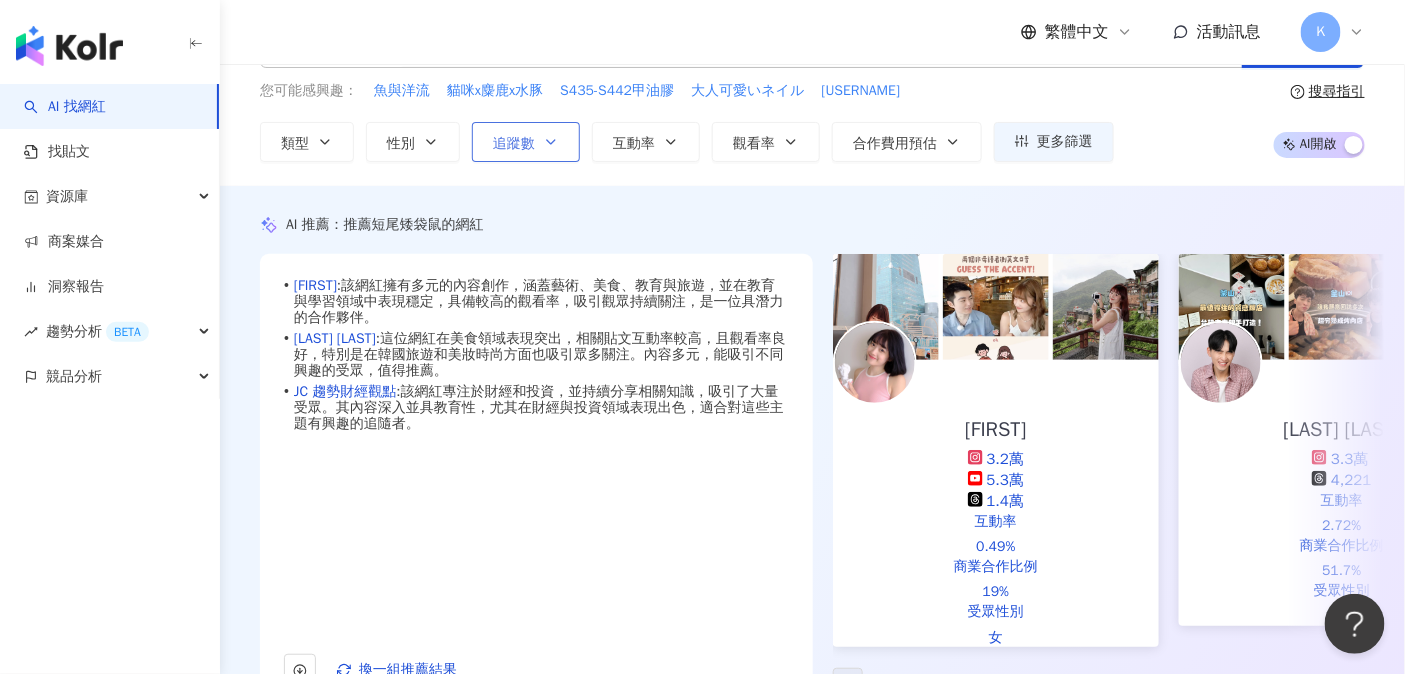 scroll, scrollTop: 0, scrollLeft: 0, axis: both 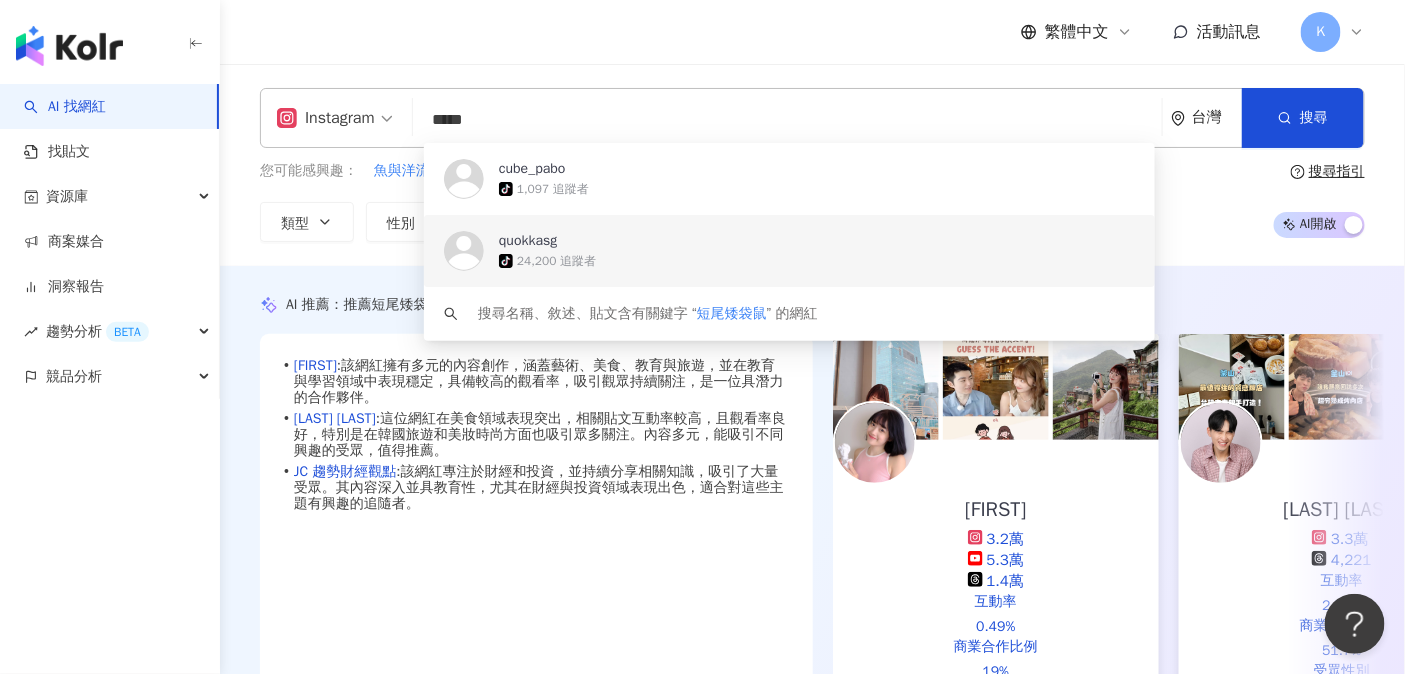 drag, startPoint x: 536, startPoint y: 122, endPoint x: 433, endPoint y: 114, distance: 103.31021 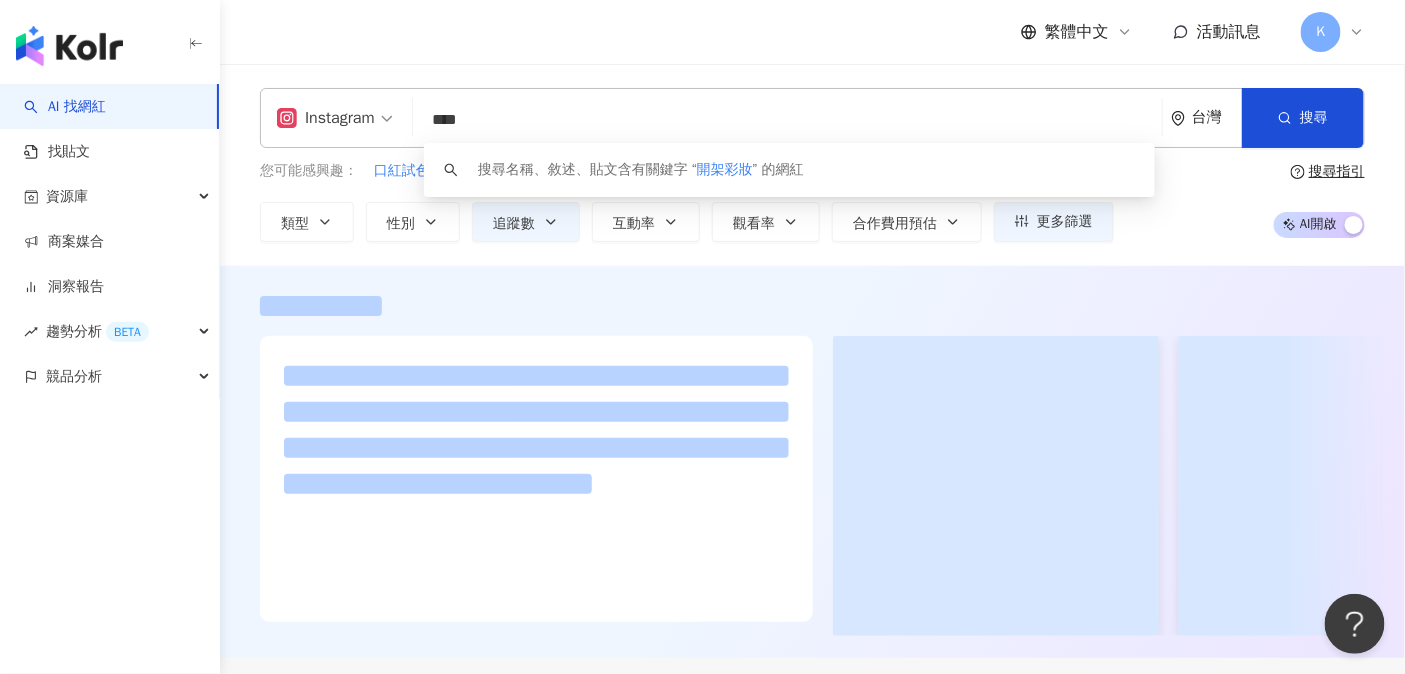 type on "****" 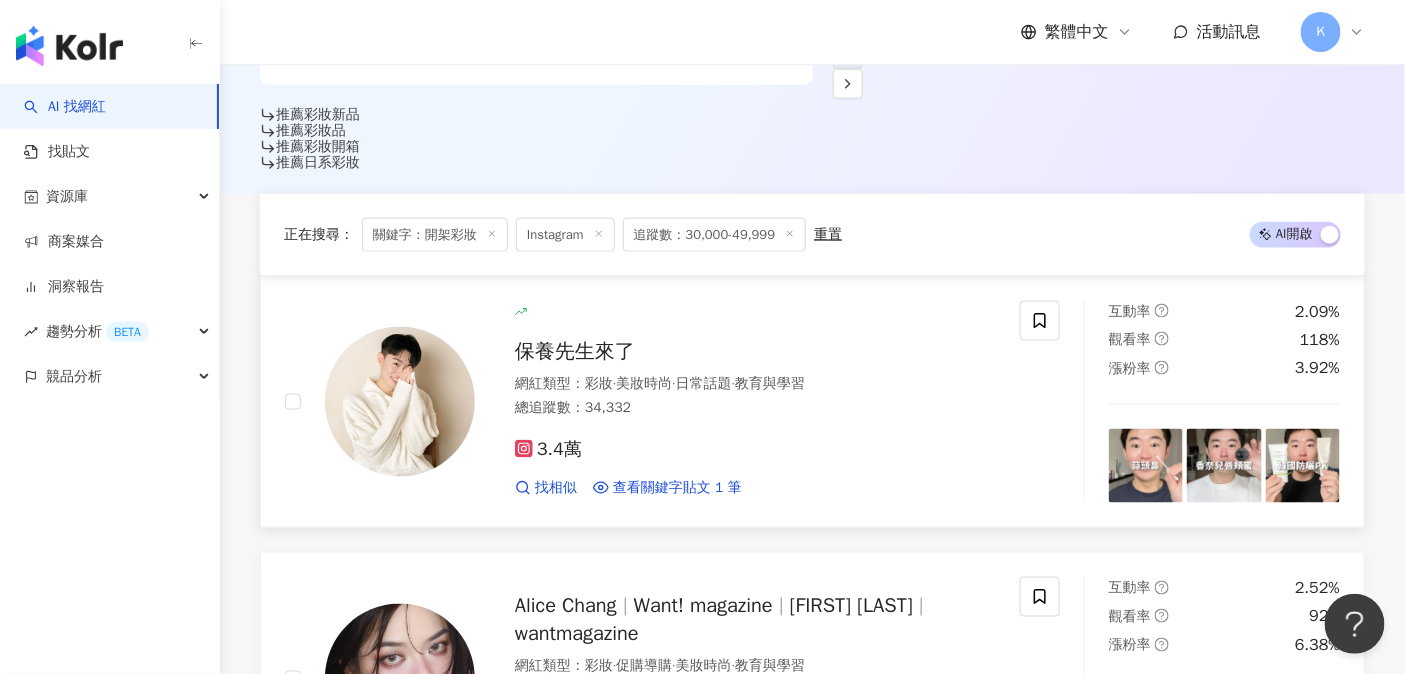 scroll, scrollTop: 1125, scrollLeft: 0, axis: vertical 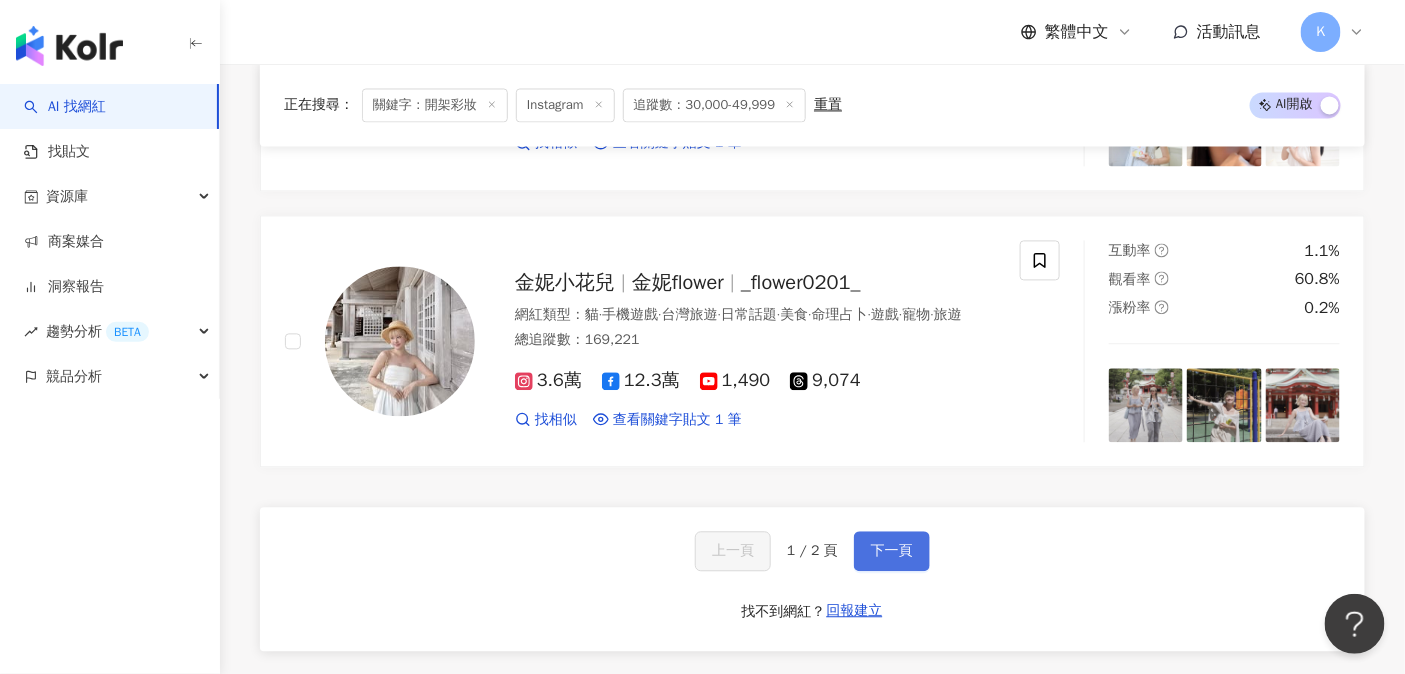 click on "下一頁" at bounding box center (892, 551) 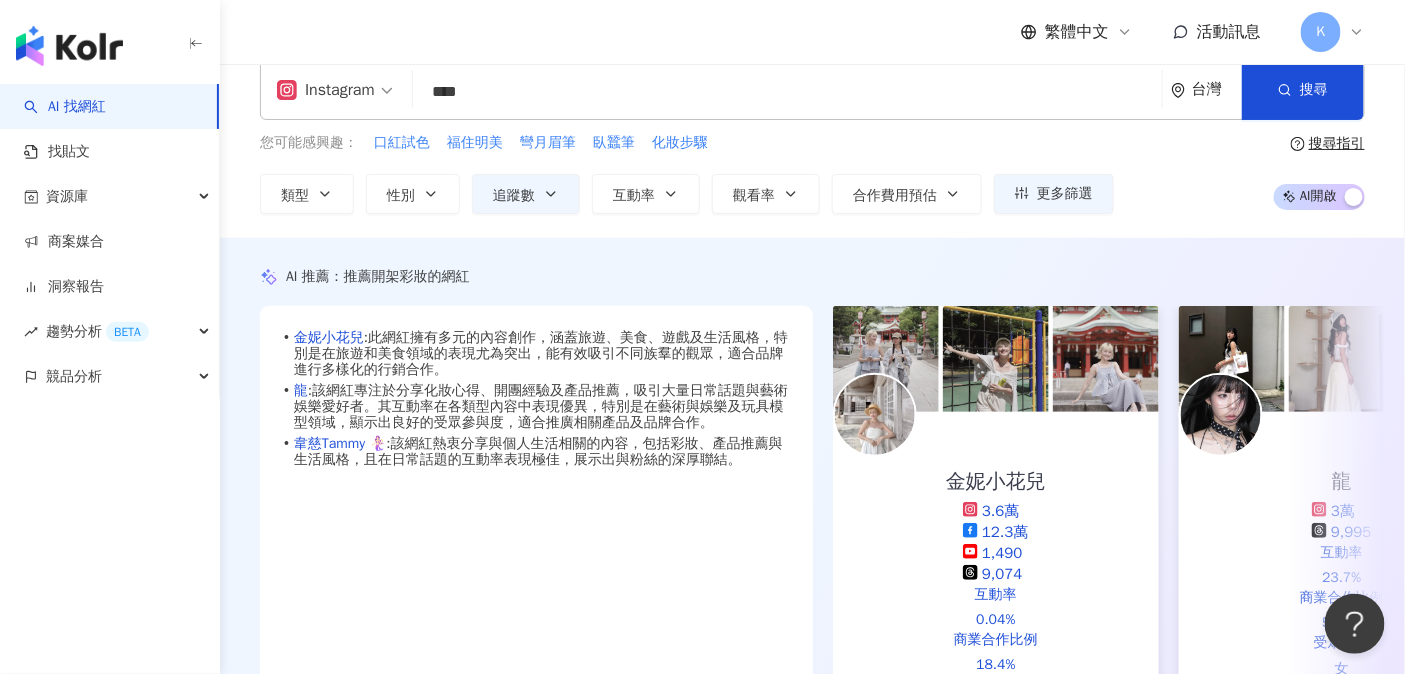 scroll, scrollTop: 0, scrollLeft: 0, axis: both 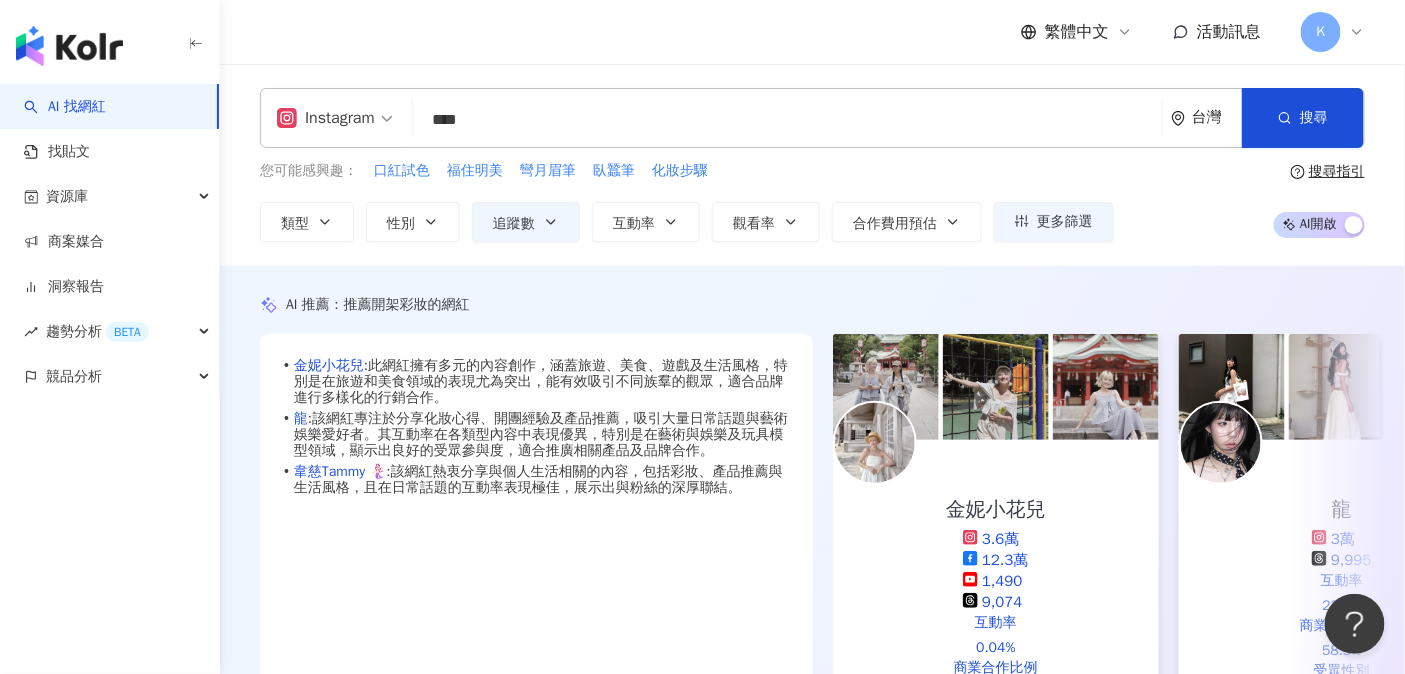 click at bounding box center (69, 46) 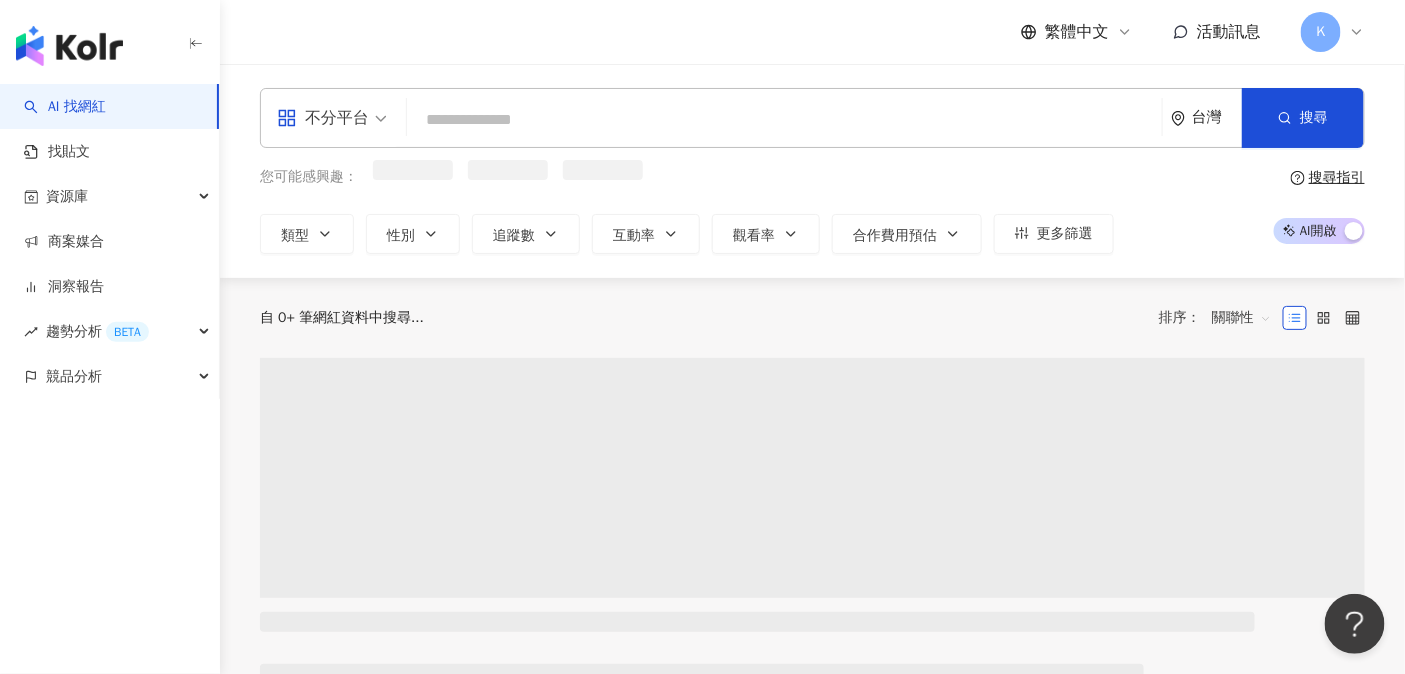 click at bounding box center [784, 120] 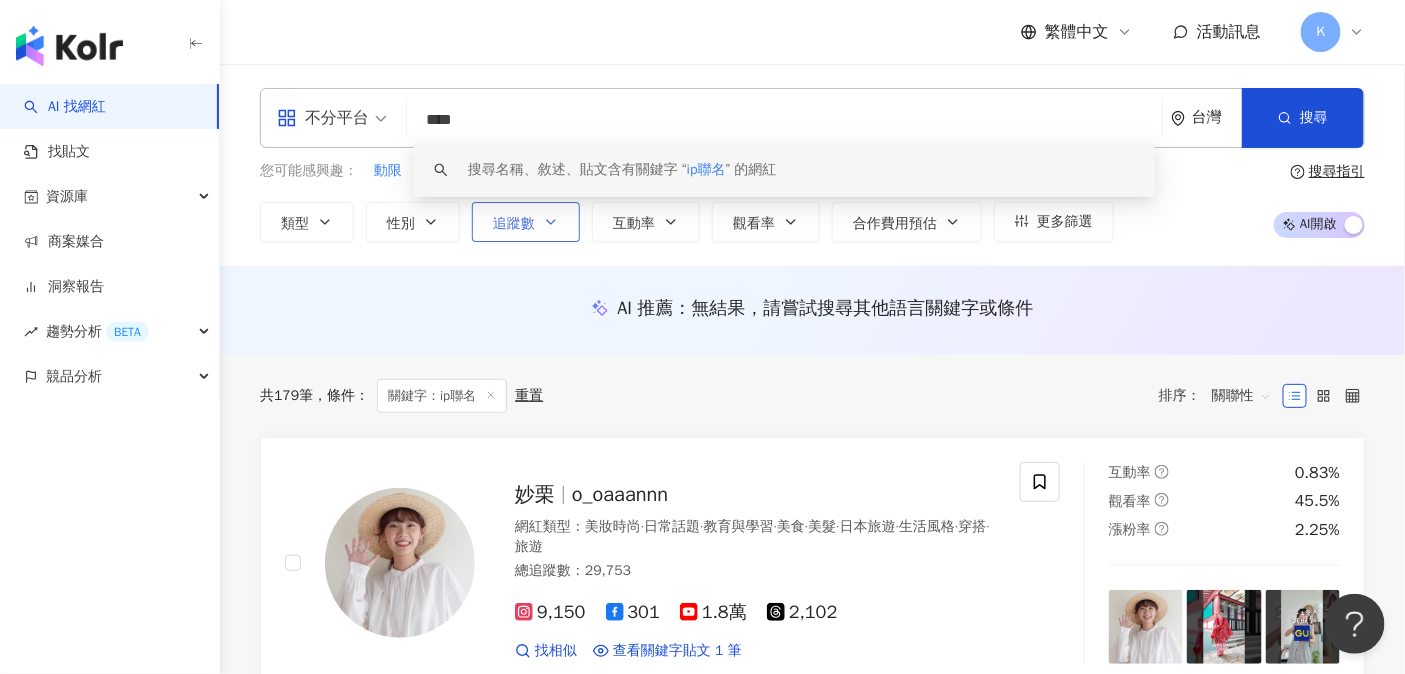 type on "****" 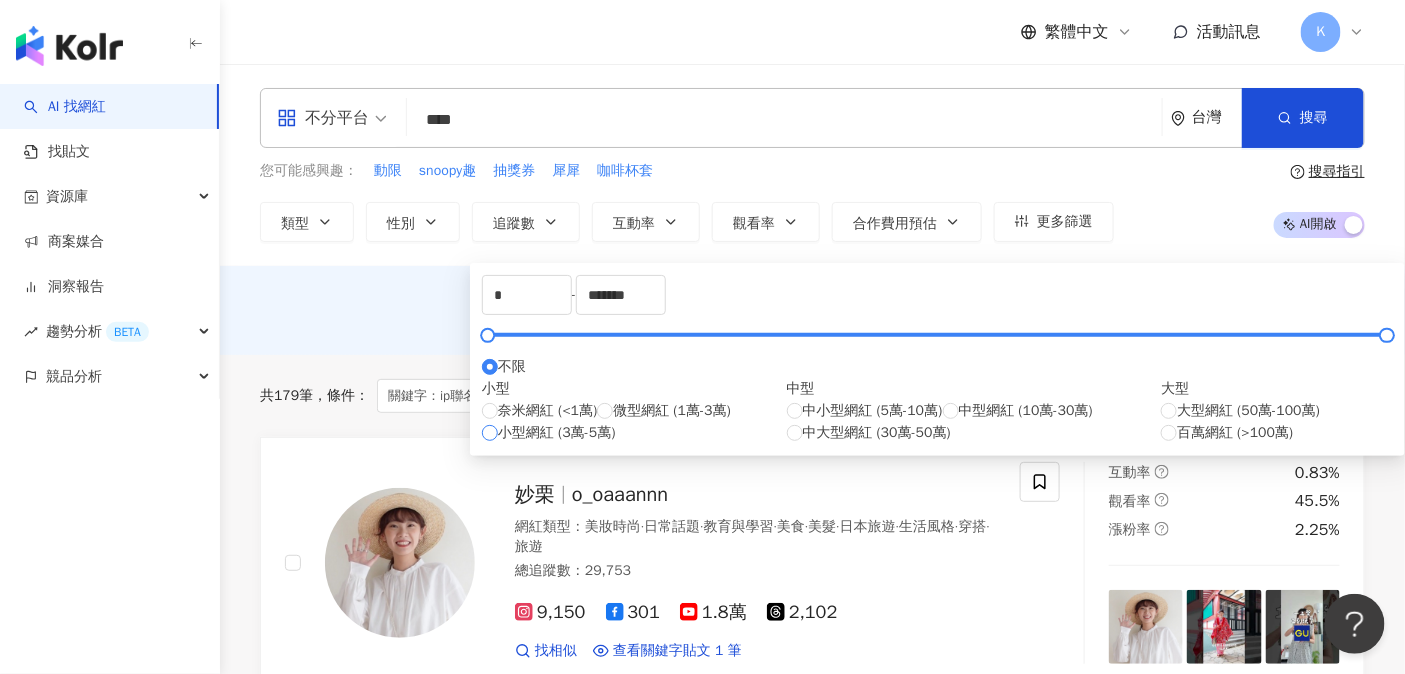 click on "小型網紅 (3萬-5萬)" at bounding box center (557, 433) 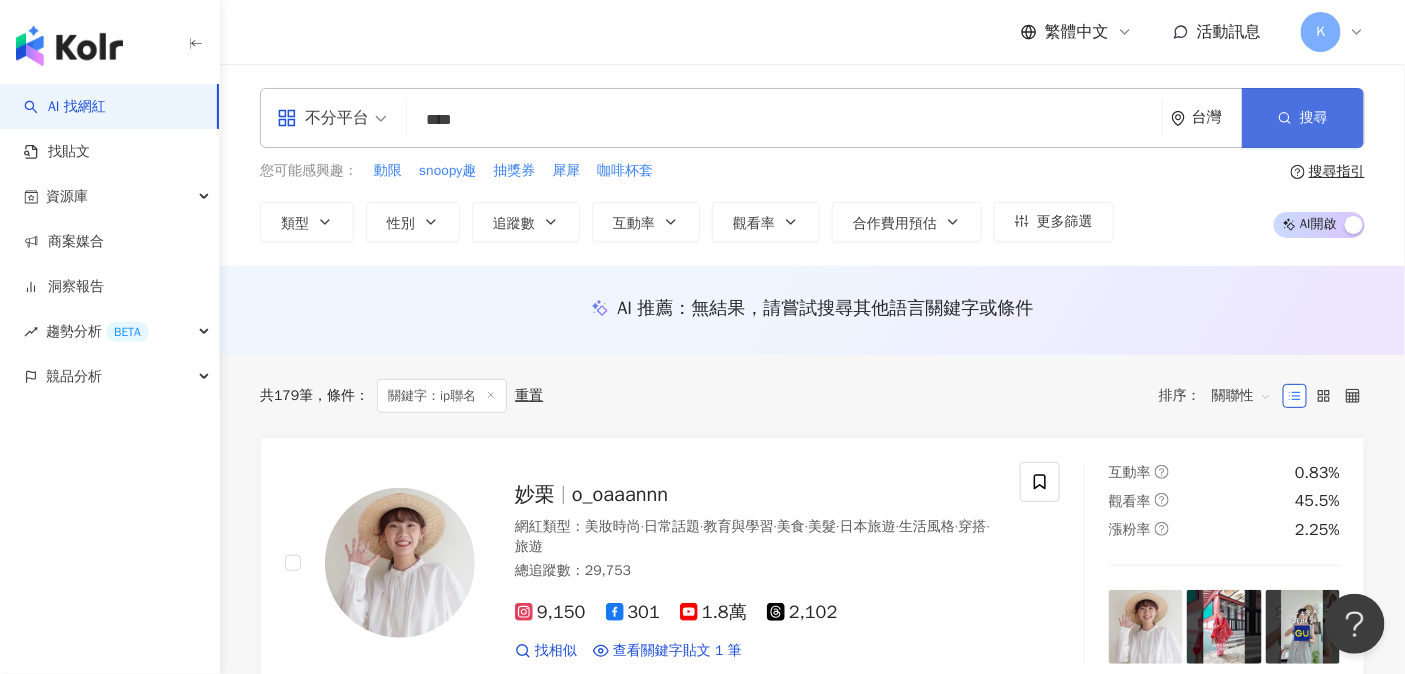 click 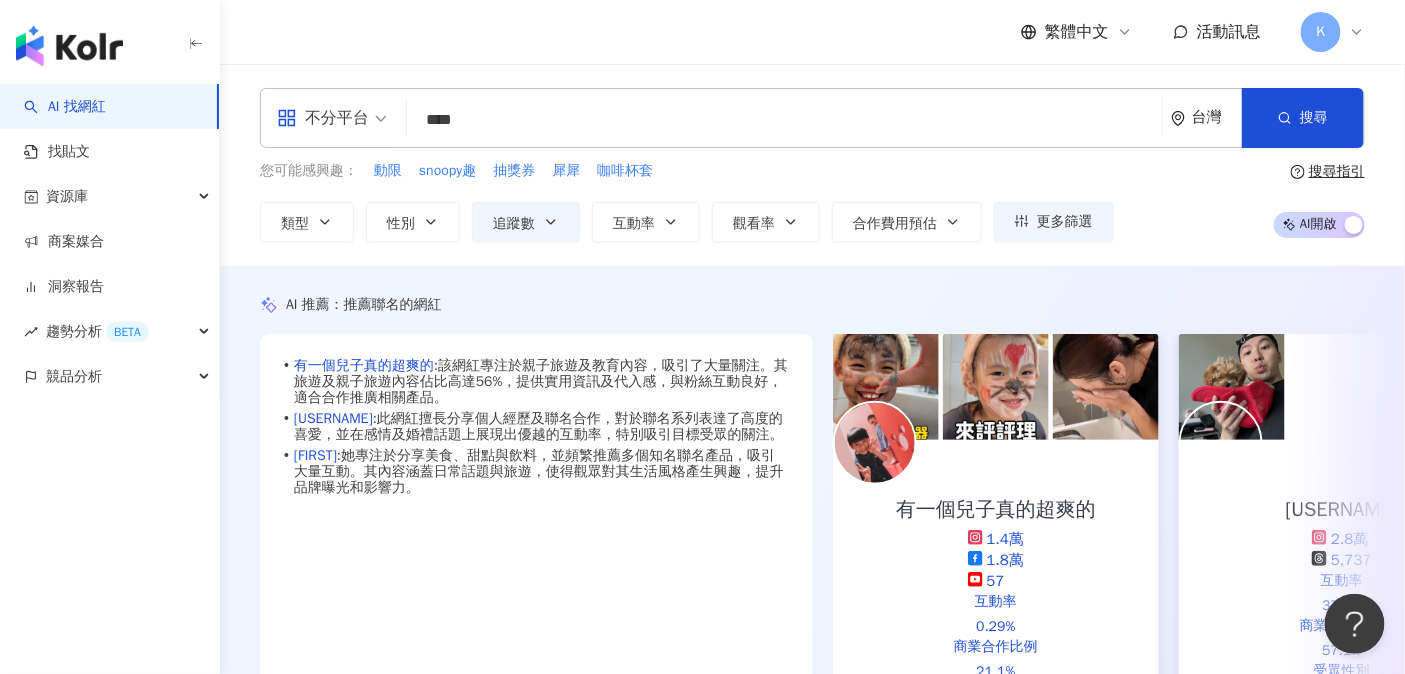 scroll, scrollTop: 48, scrollLeft: 0, axis: vertical 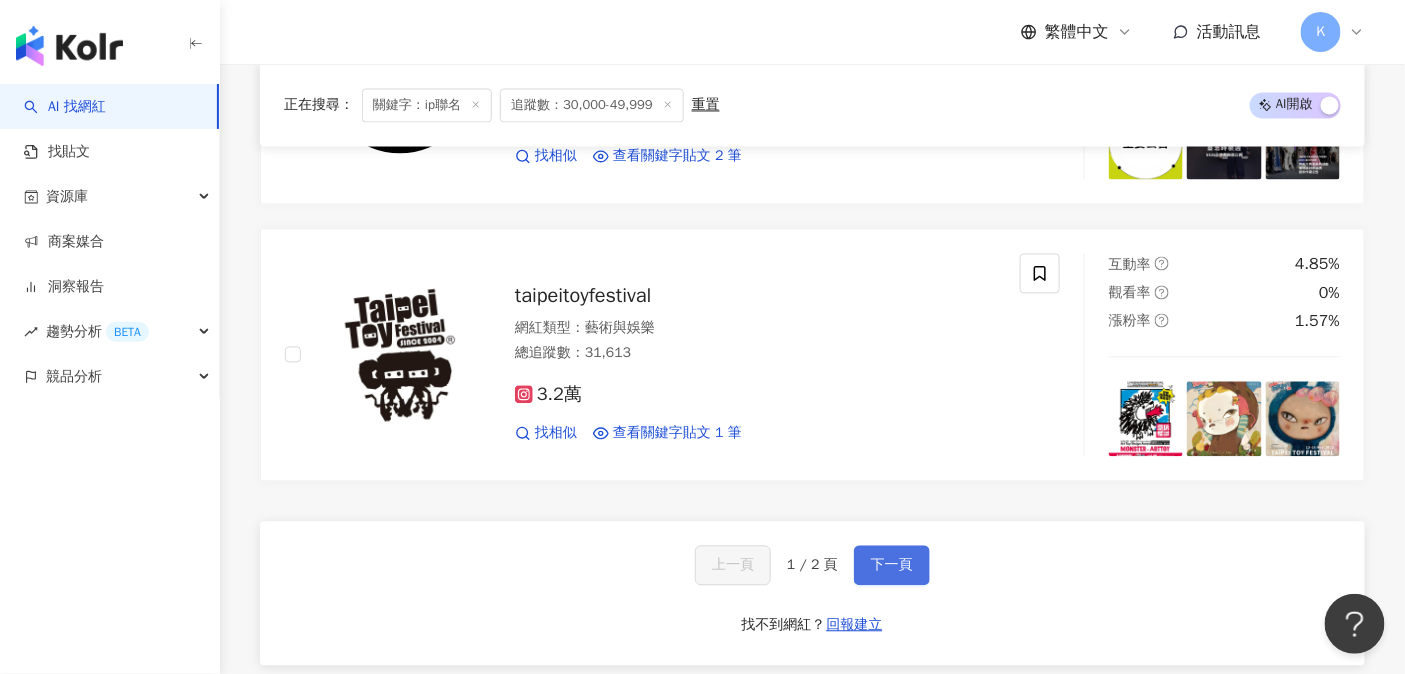 click on "下一頁" at bounding box center [892, 566] 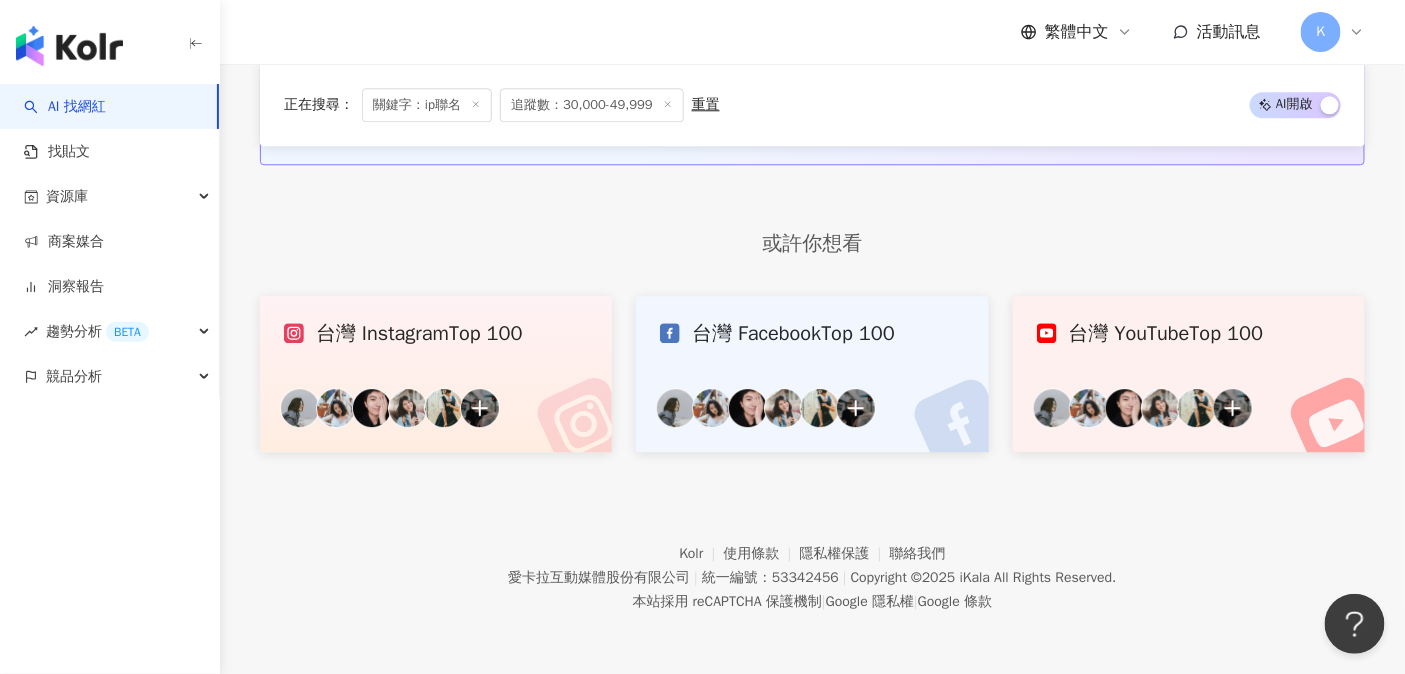 scroll, scrollTop: 748, scrollLeft: 0, axis: vertical 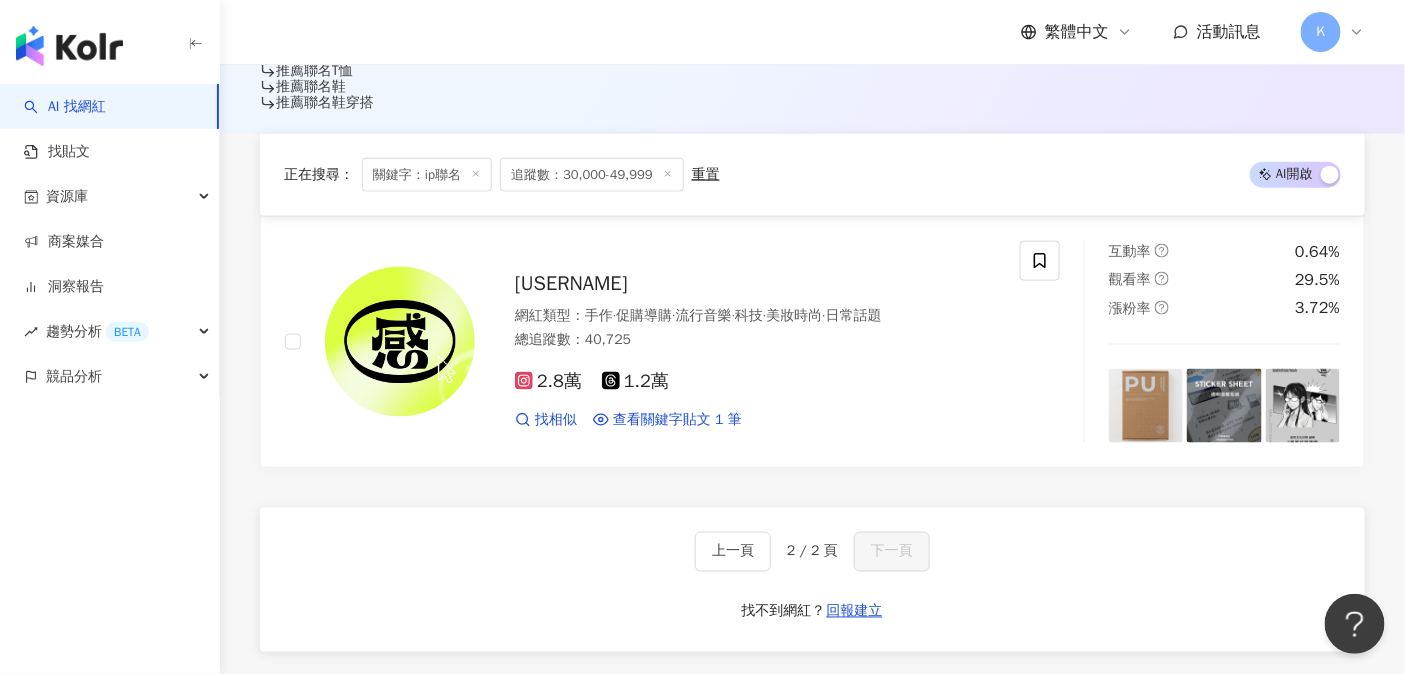 click at bounding box center (69, 46) 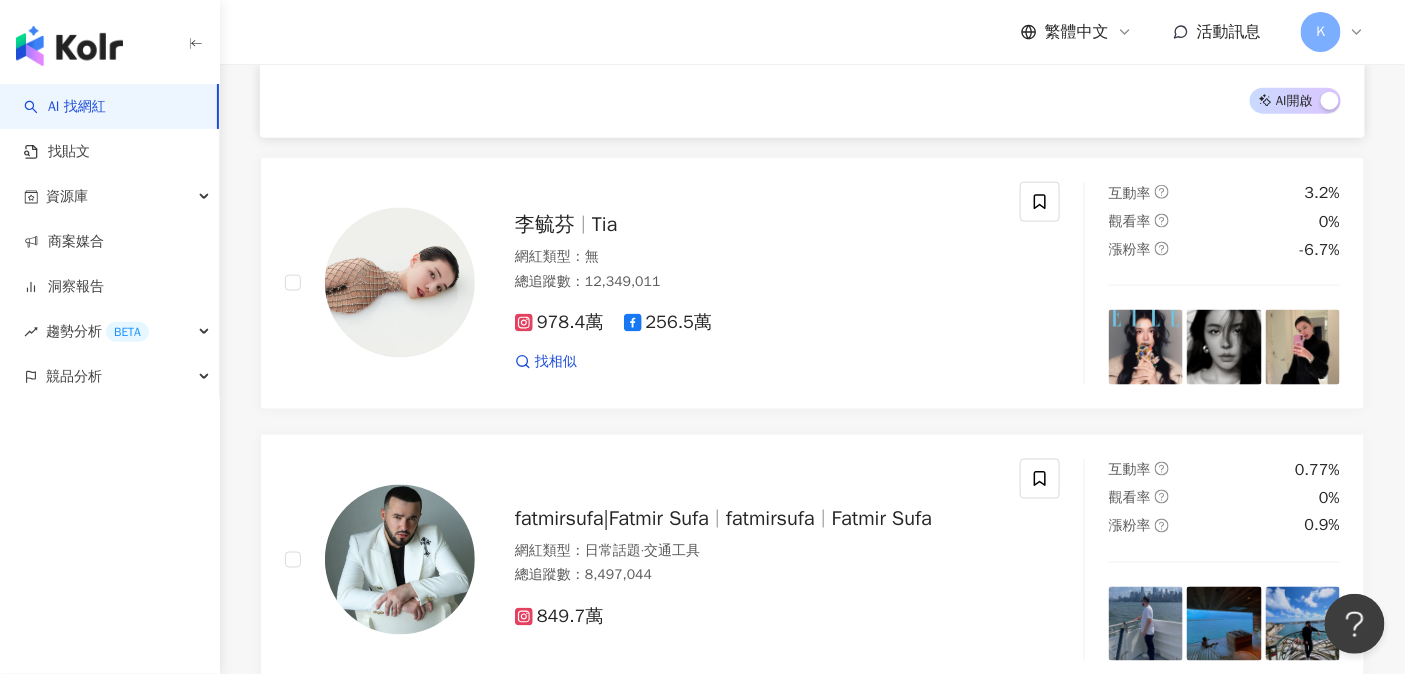 scroll, scrollTop: 0, scrollLeft: 0, axis: both 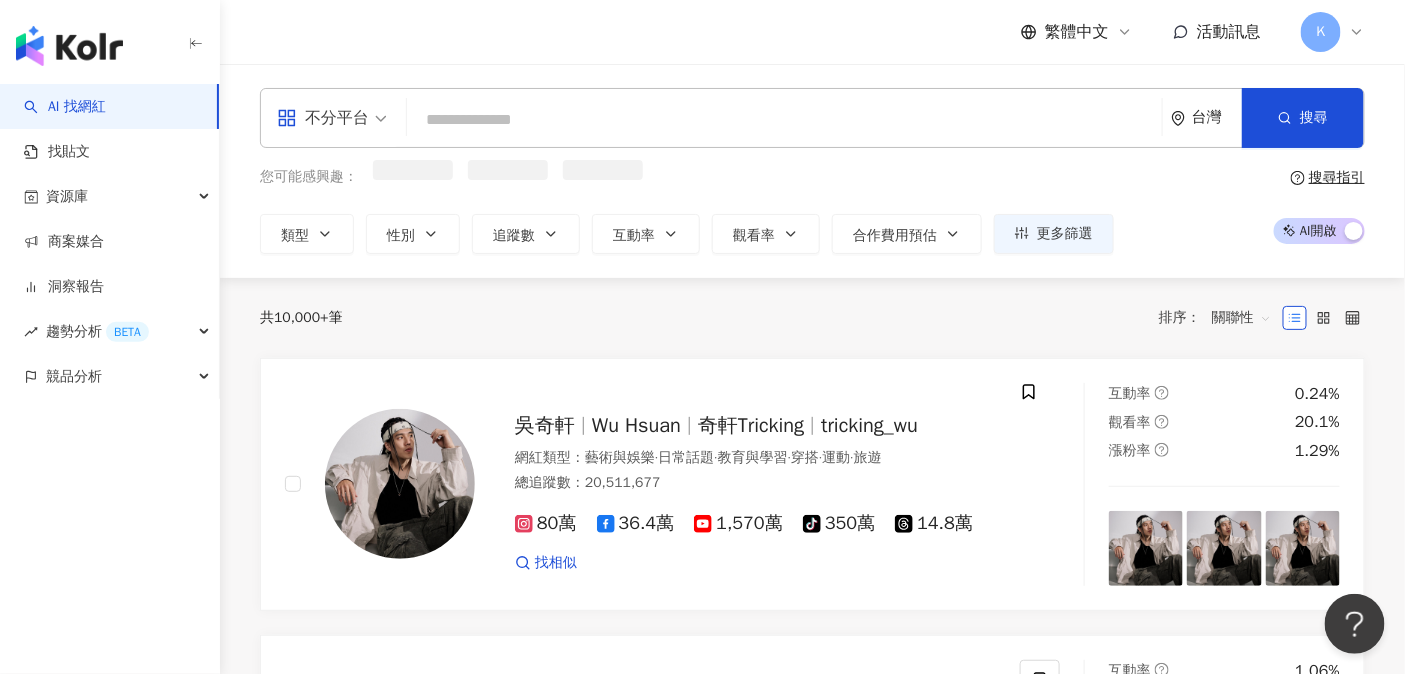 click at bounding box center (784, 120) 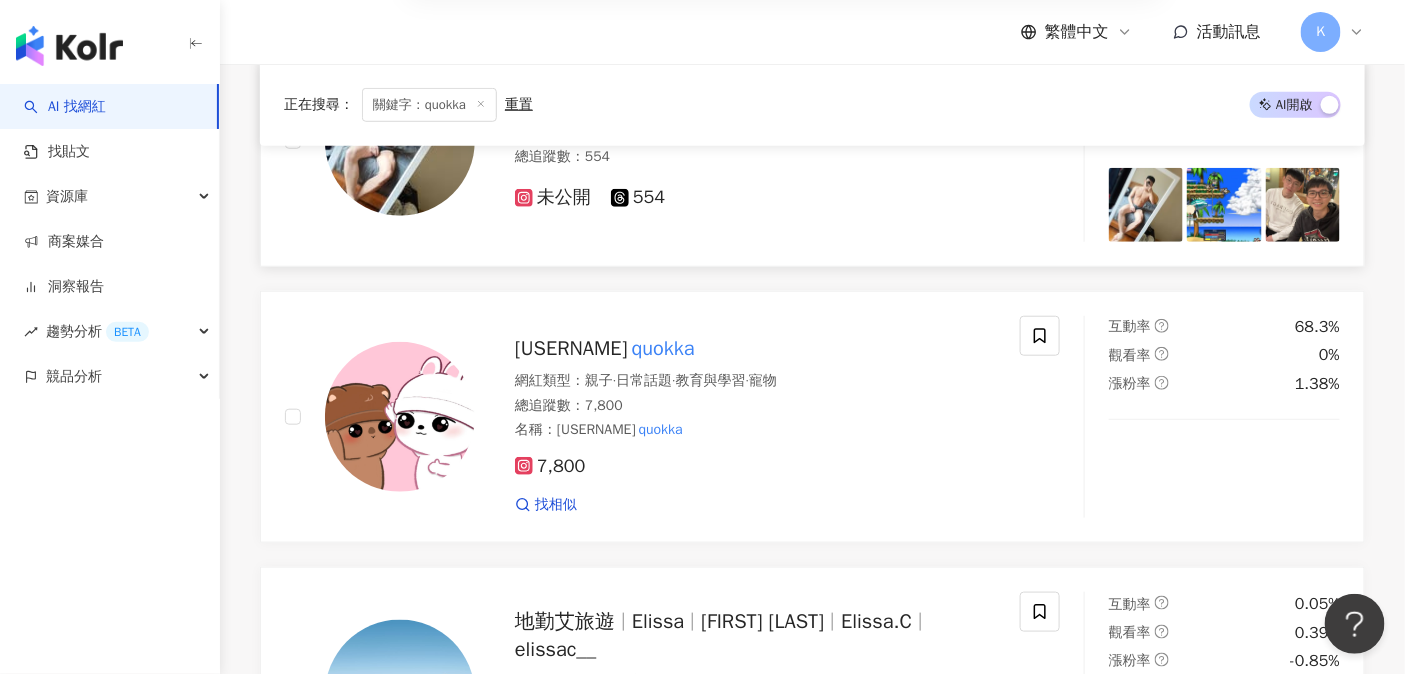 scroll, scrollTop: 0, scrollLeft: 0, axis: both 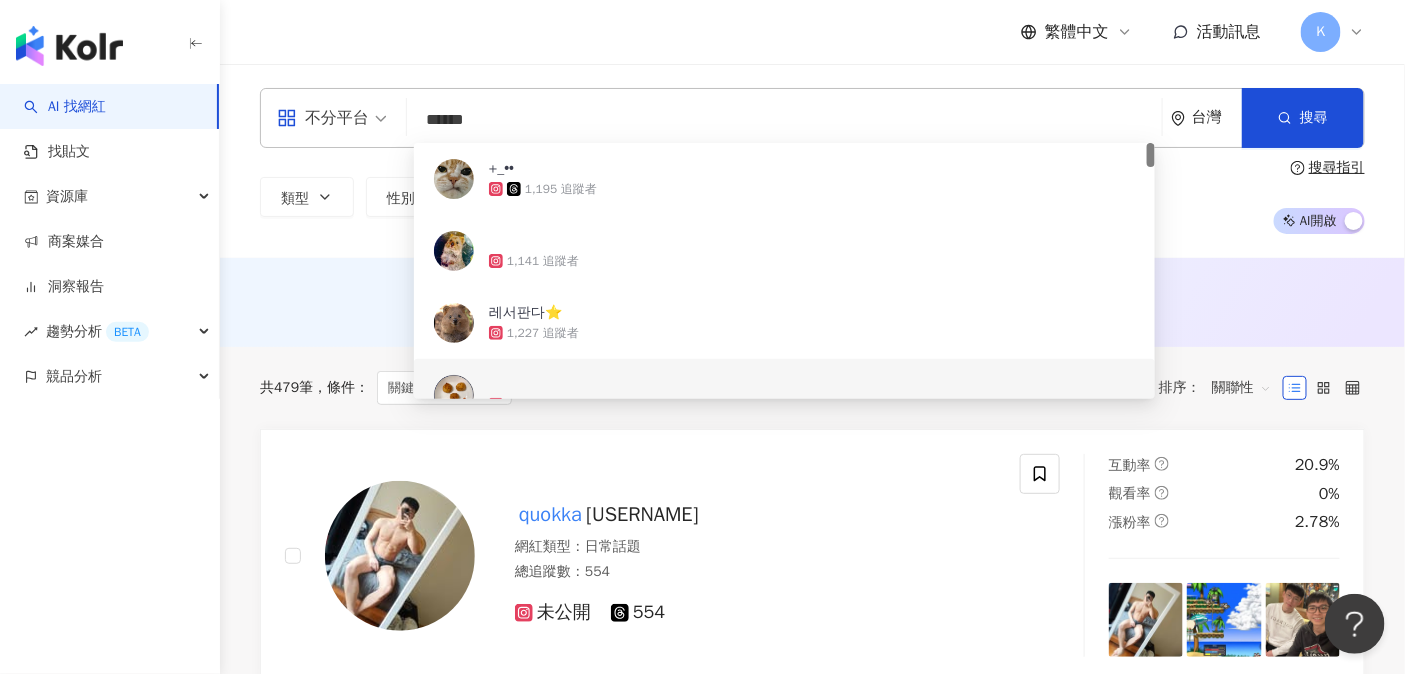 type on "******" 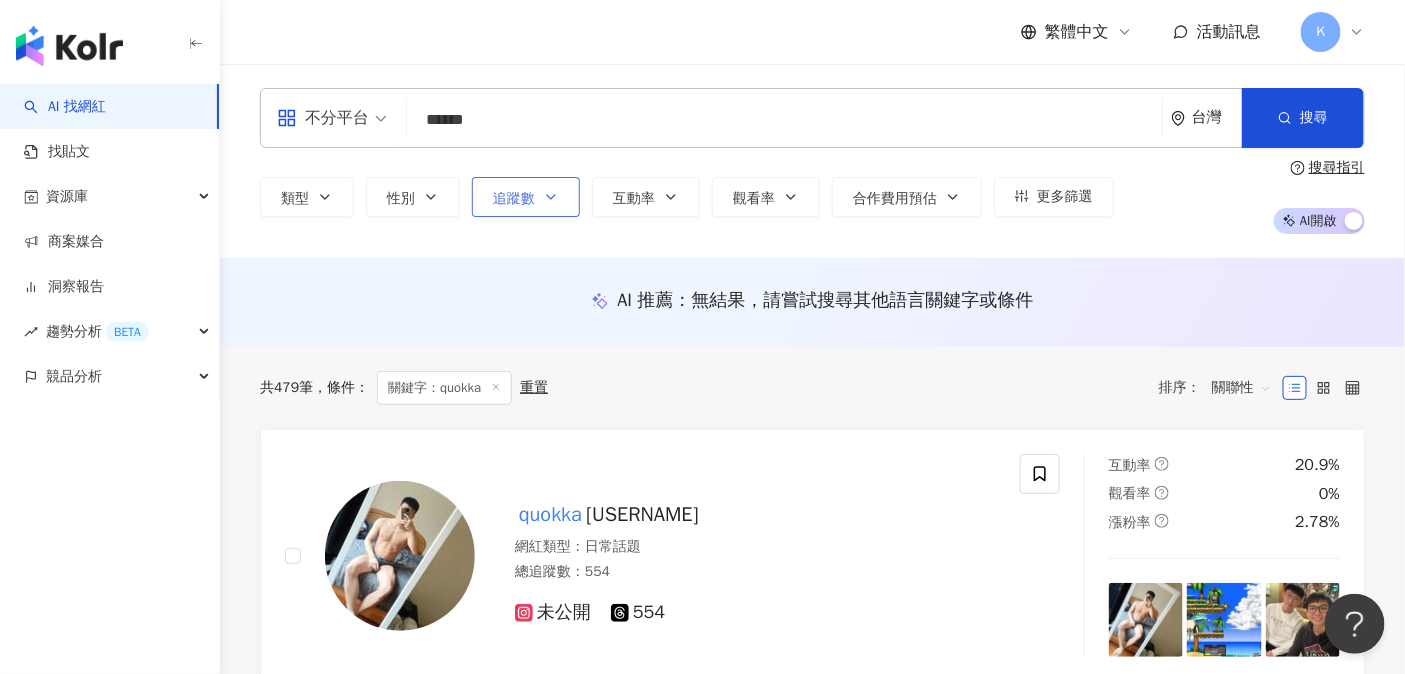 click 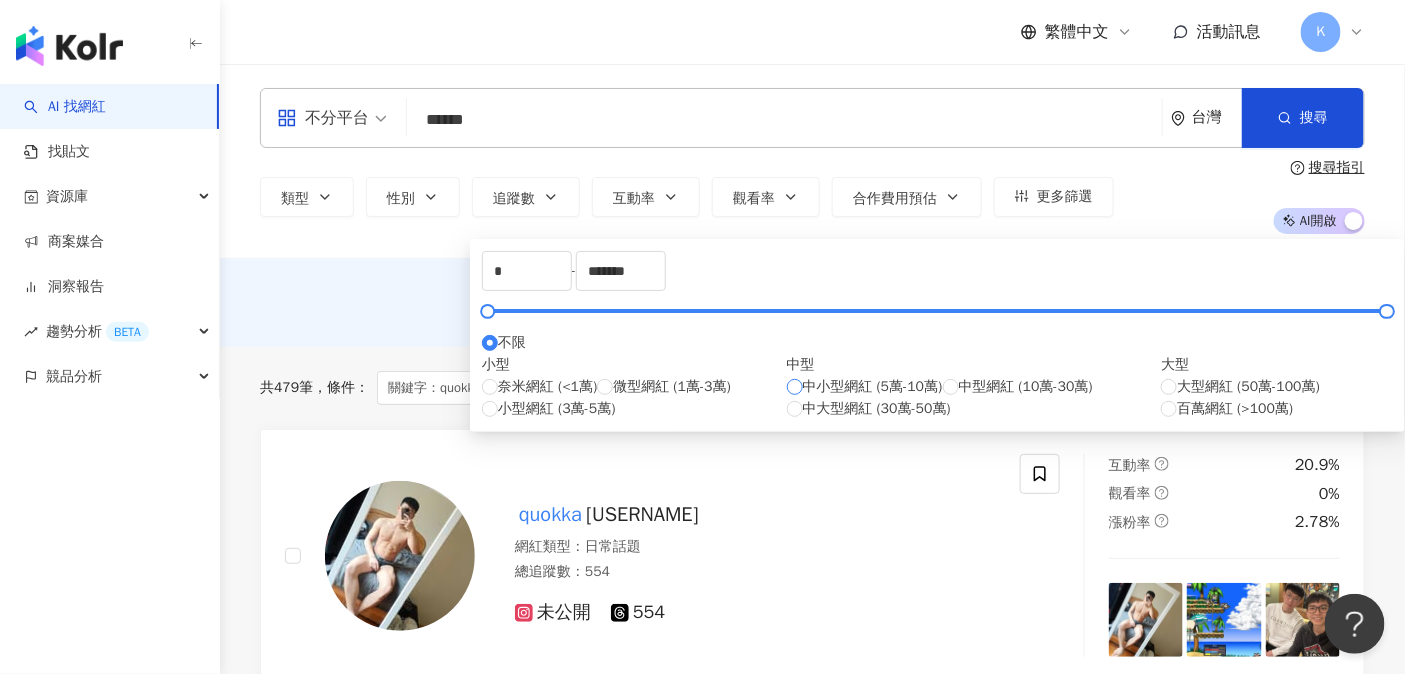 click on "中小型網紅 (5萬-10萬)" at bounding box center (873, 387) 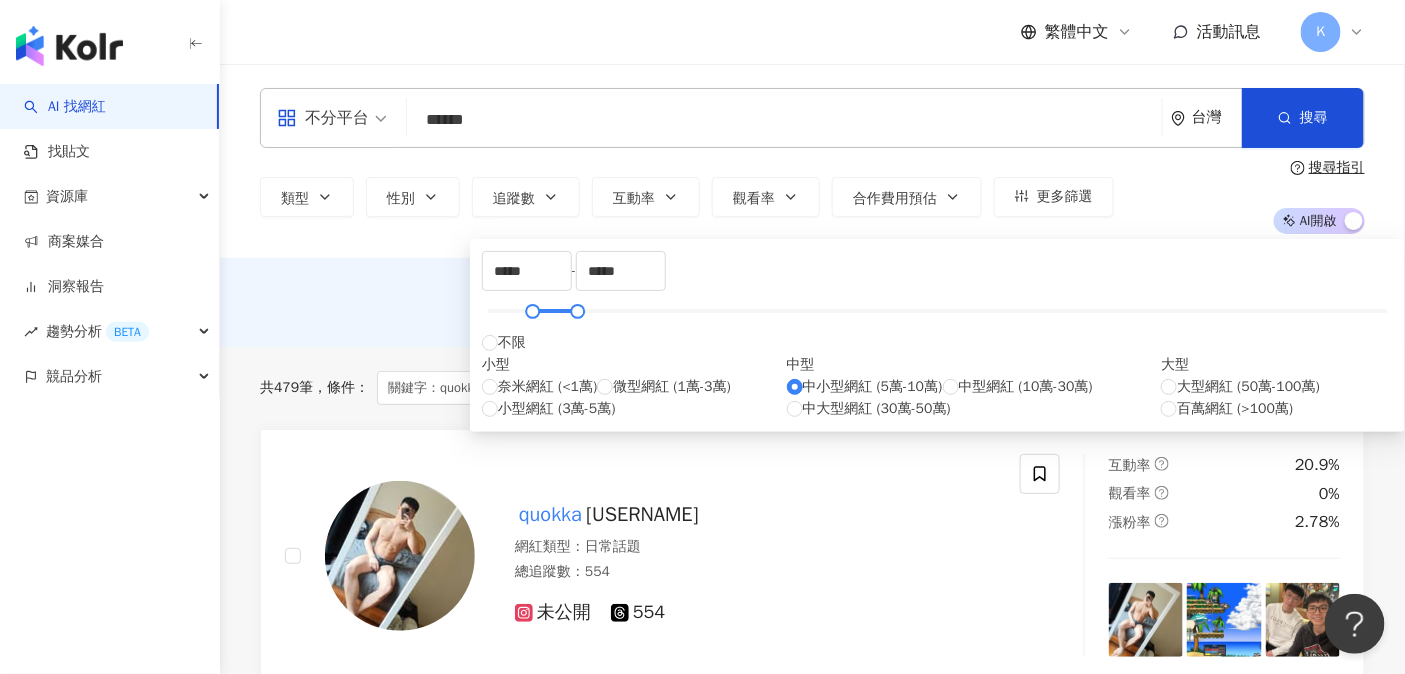 click on "AI 推薦 ： 無結果，請嘗試搜尋其他語言關鍵字或條件" at bounding box center (812, 302) 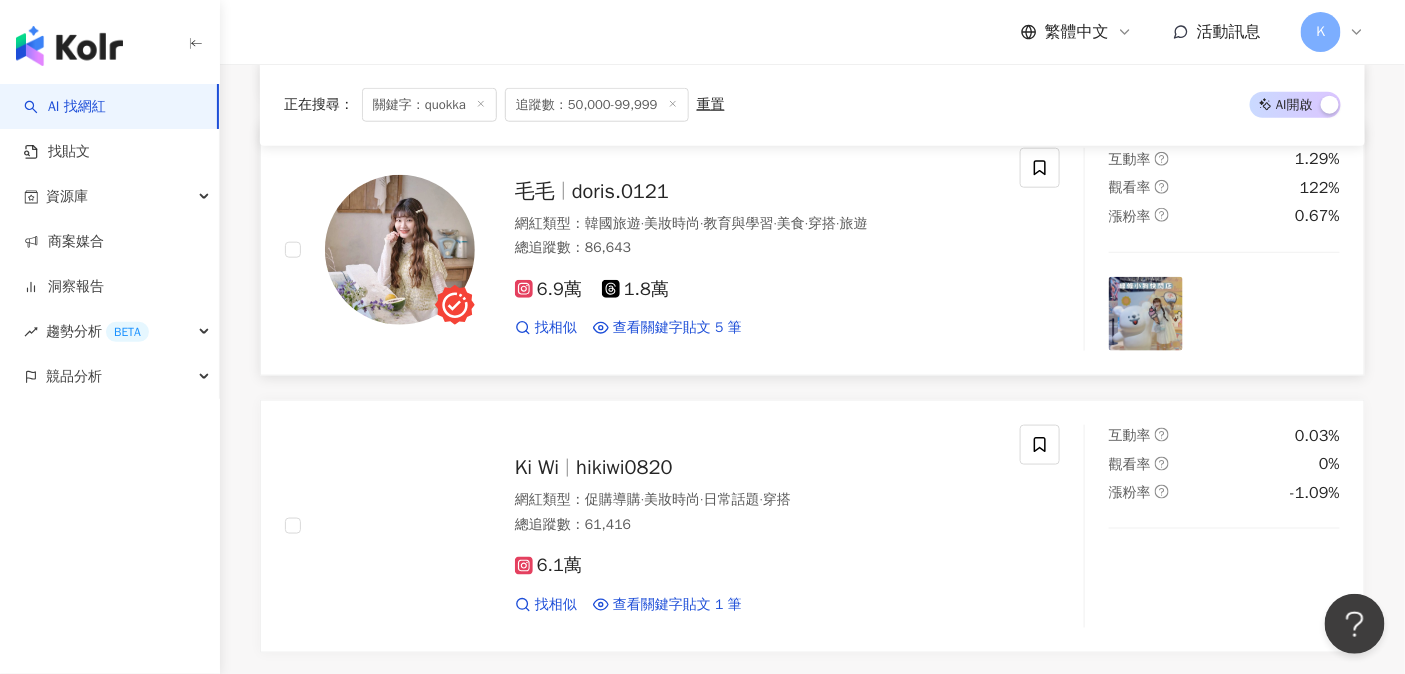scroll, scrollTop: 3164, scrollLeft: 0, axis: vertical 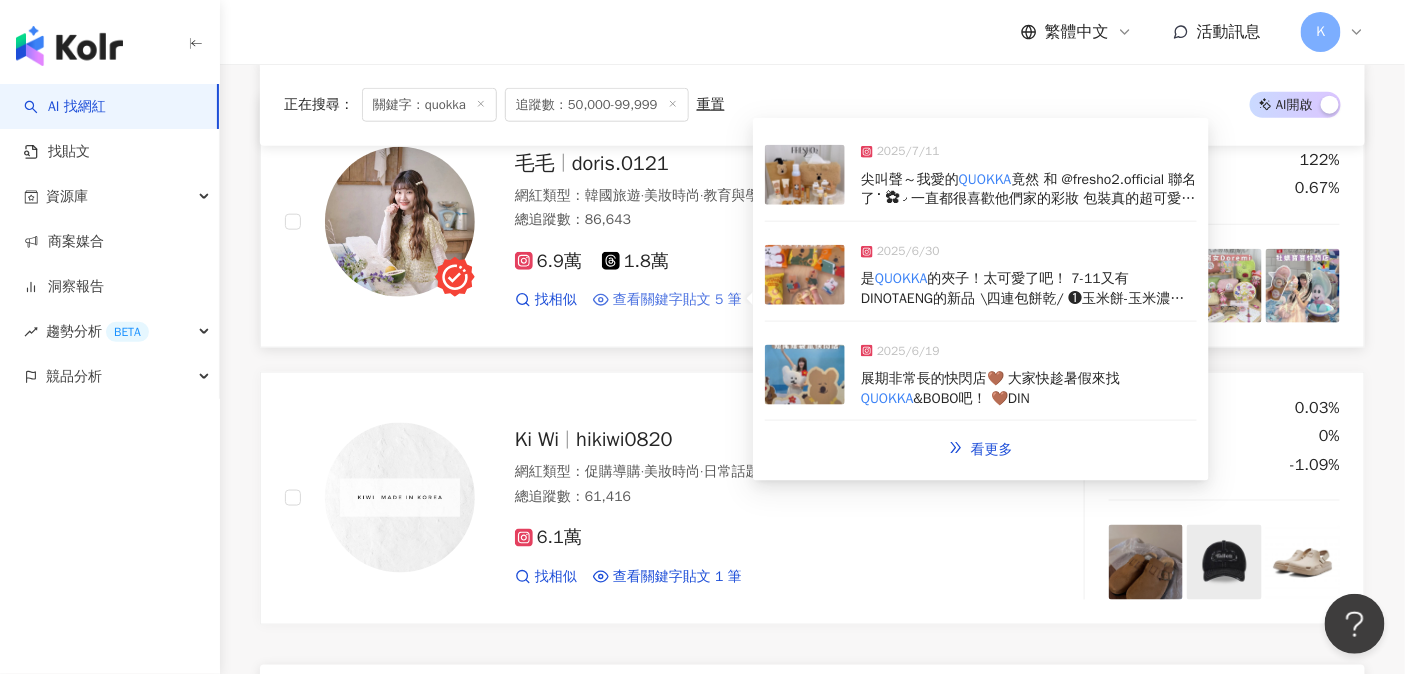 click on "查看關鍵字貼文 5 筆" at bounding box center [677, 300] 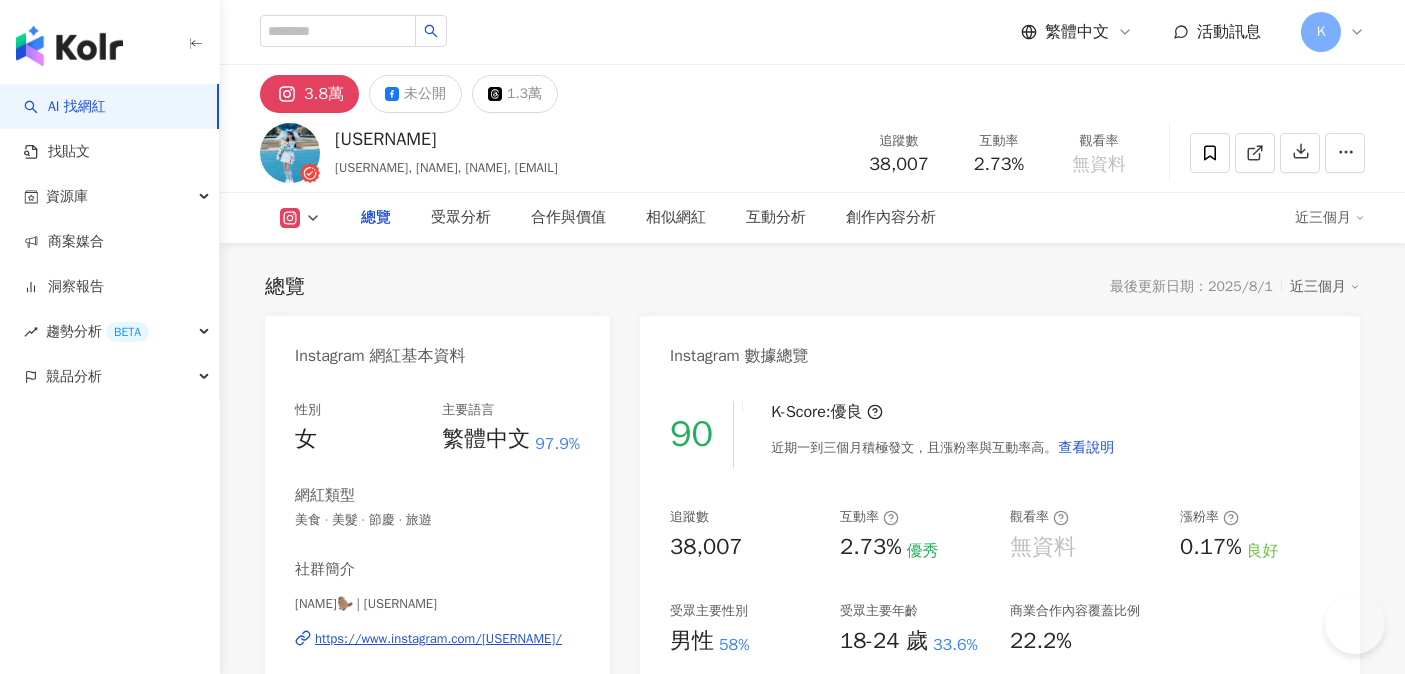 scroll, scrollTop: 0, scrollLeft: 0, axis: both 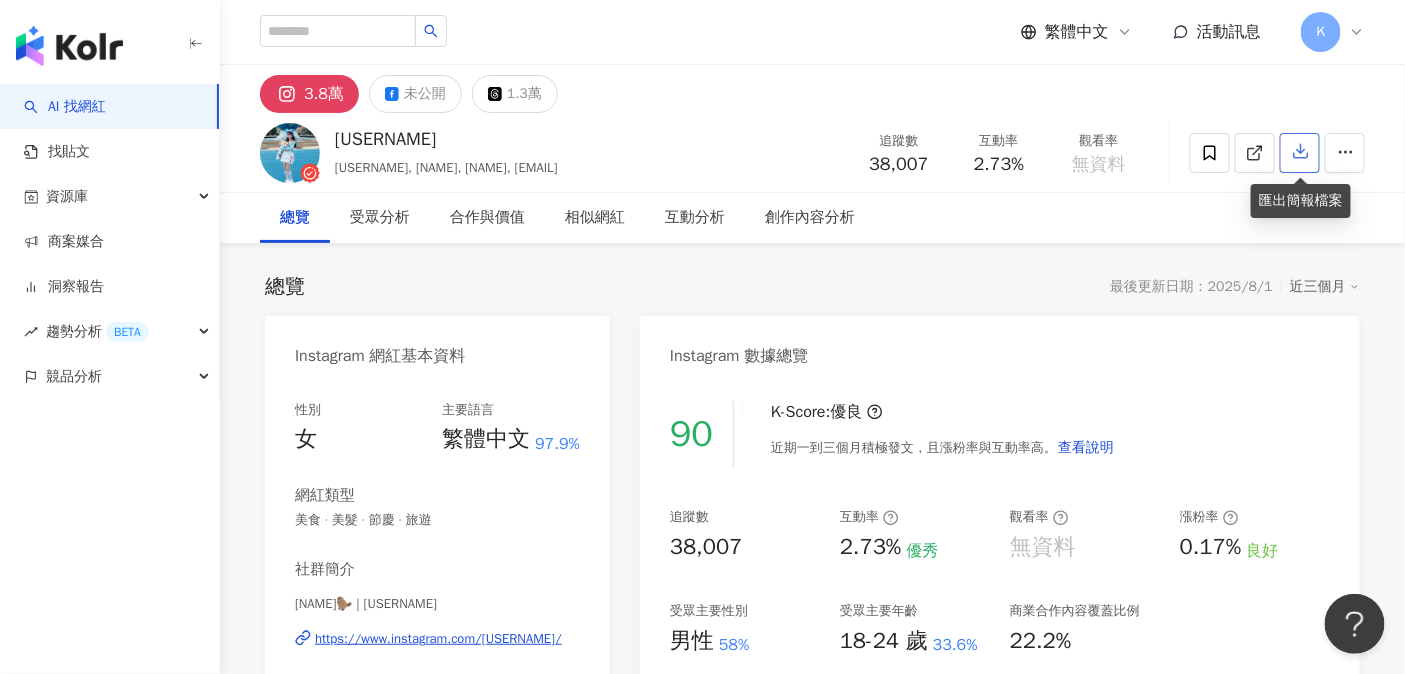 click at bounding box center (1300, 153) 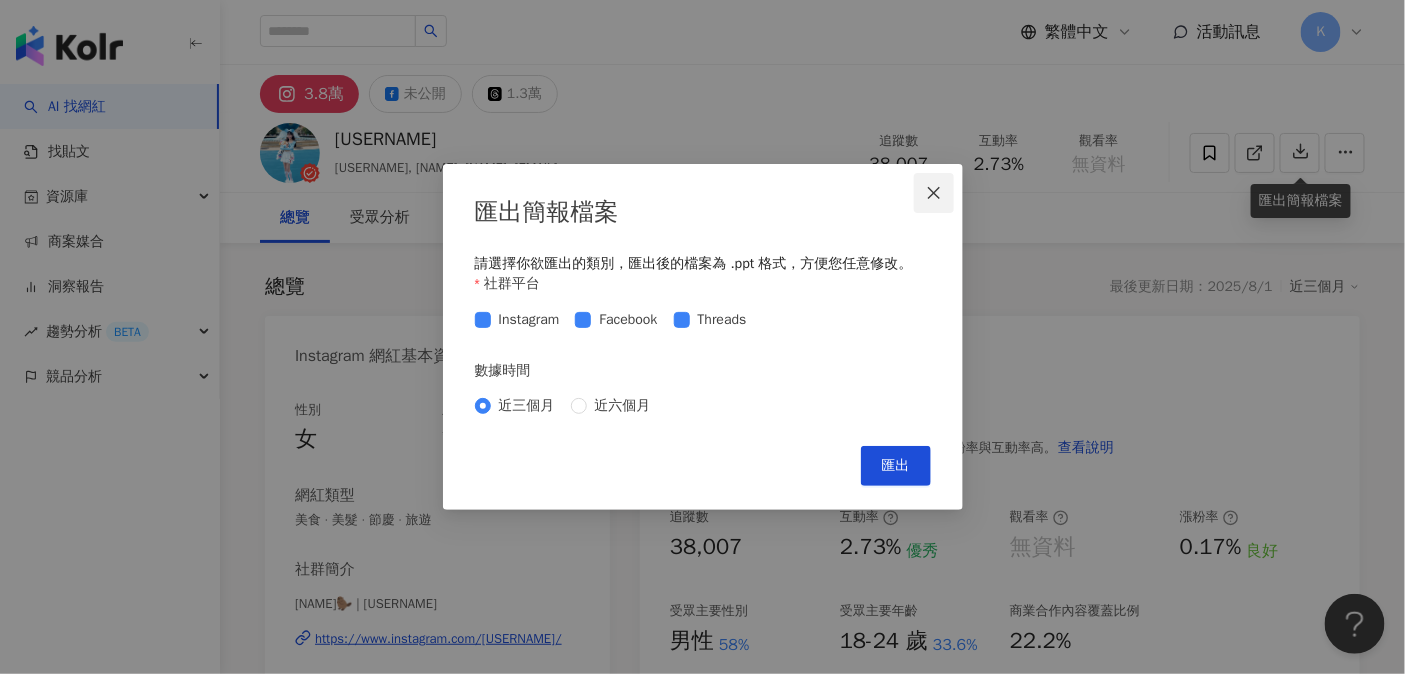 click at bounding box center [934, 193] 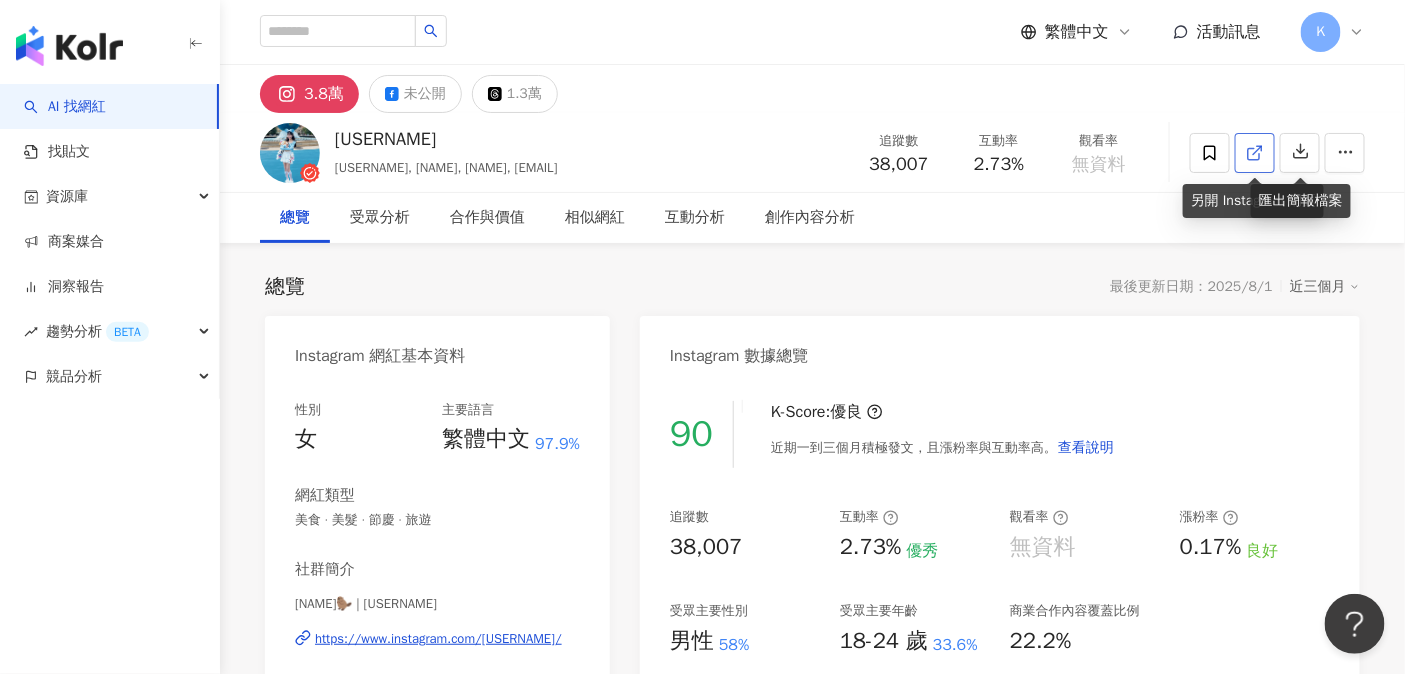 click 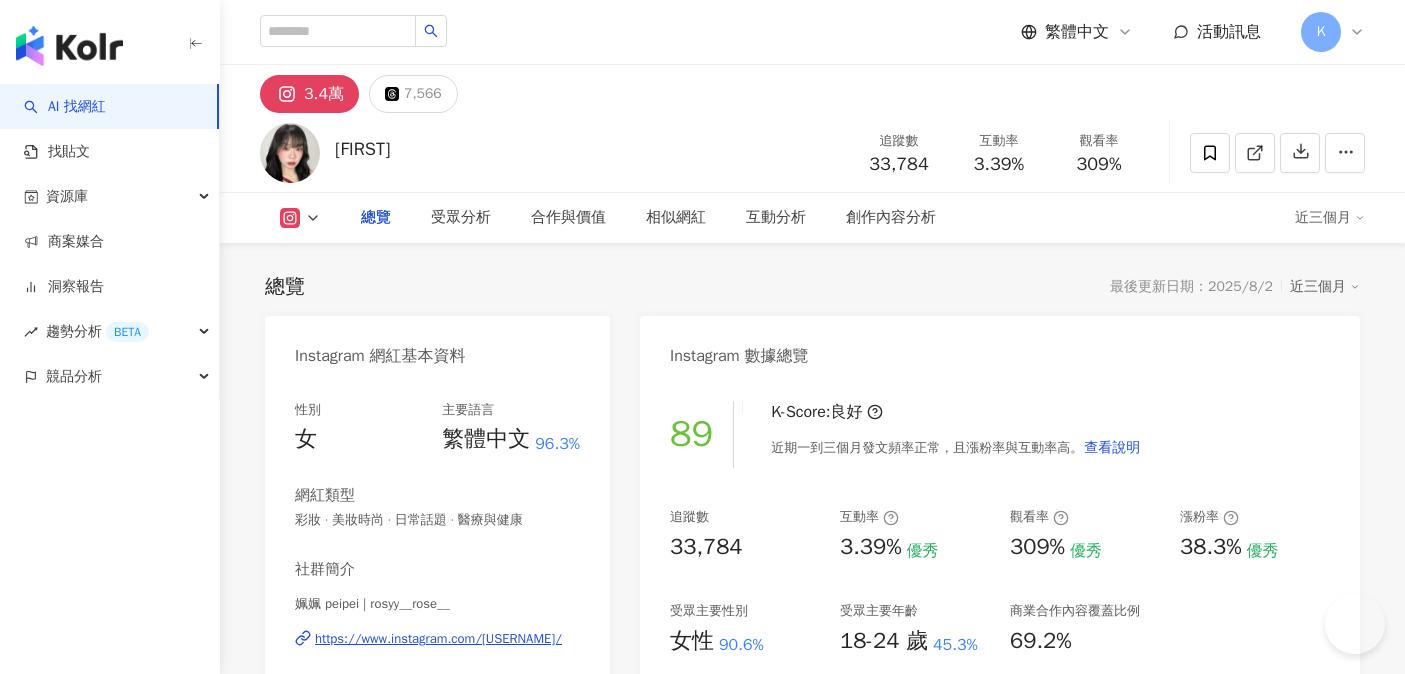 scroll, scrollTop: 0, scrollLeft: 0, axis: both 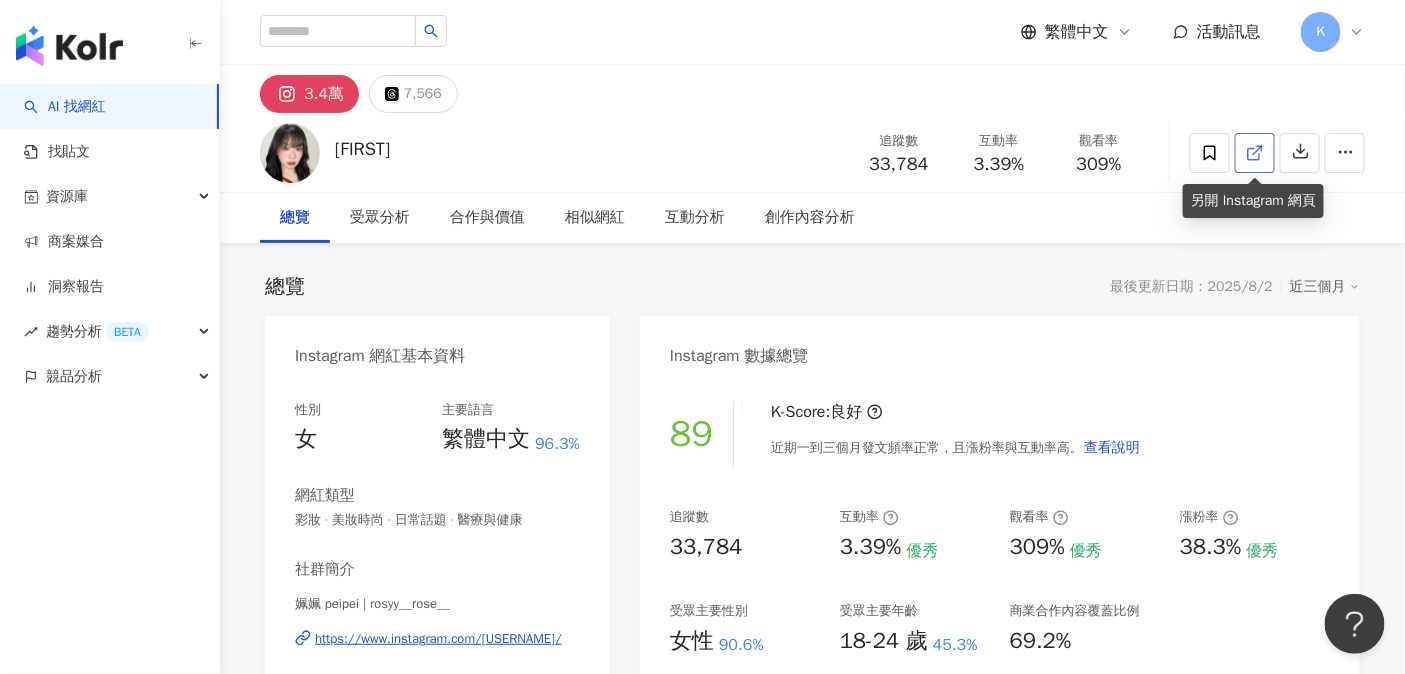 click 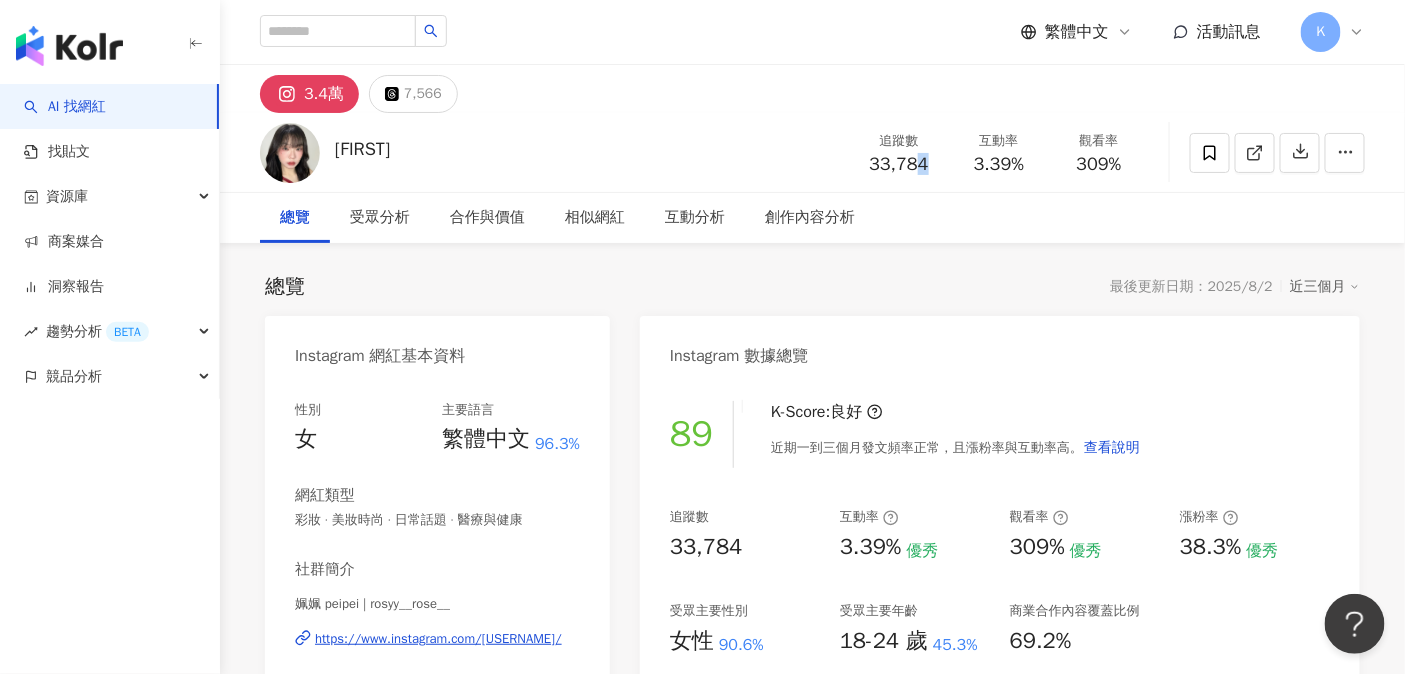 drag, startPoint x: 912, startPoint y: 166, endPoint x: 922, endPoint y: 161, distance: 11.18034 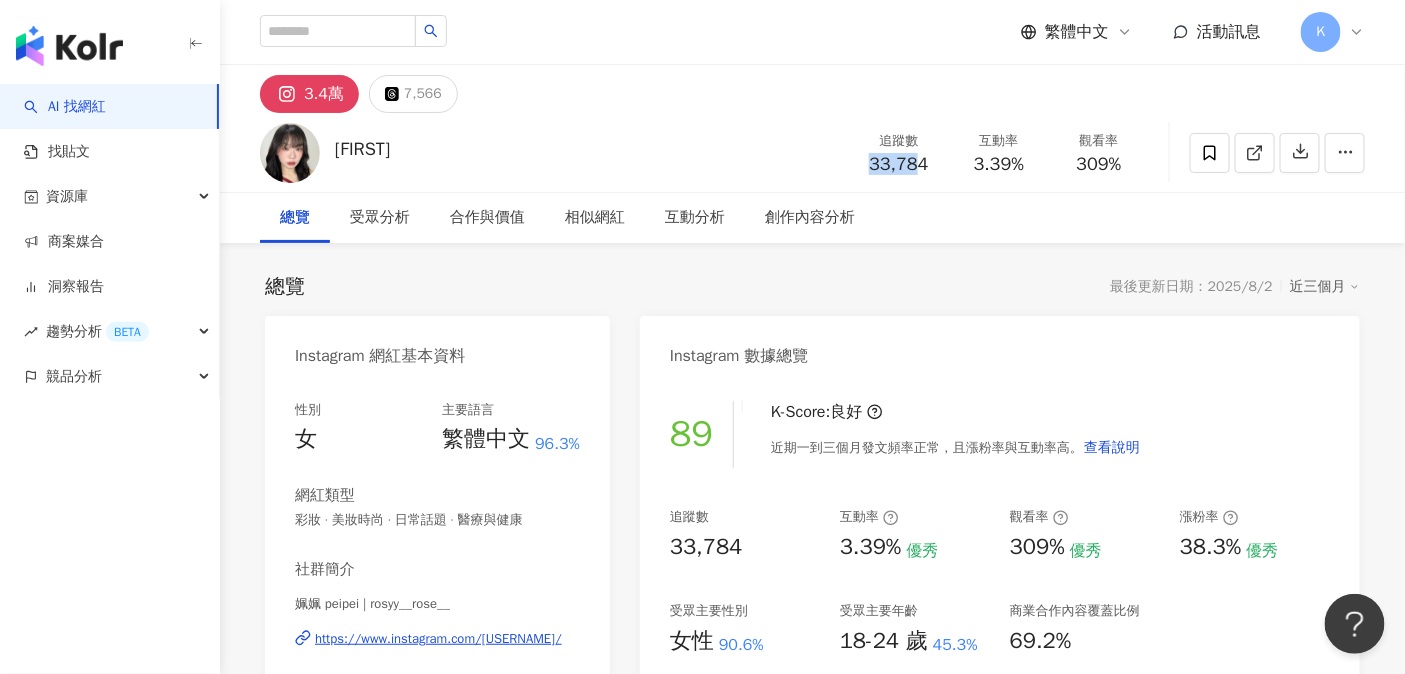 drag, startPoint x: 922, startPoint y: 161, endPoint x: 868, endPoint y: 152, distance: 54.74486 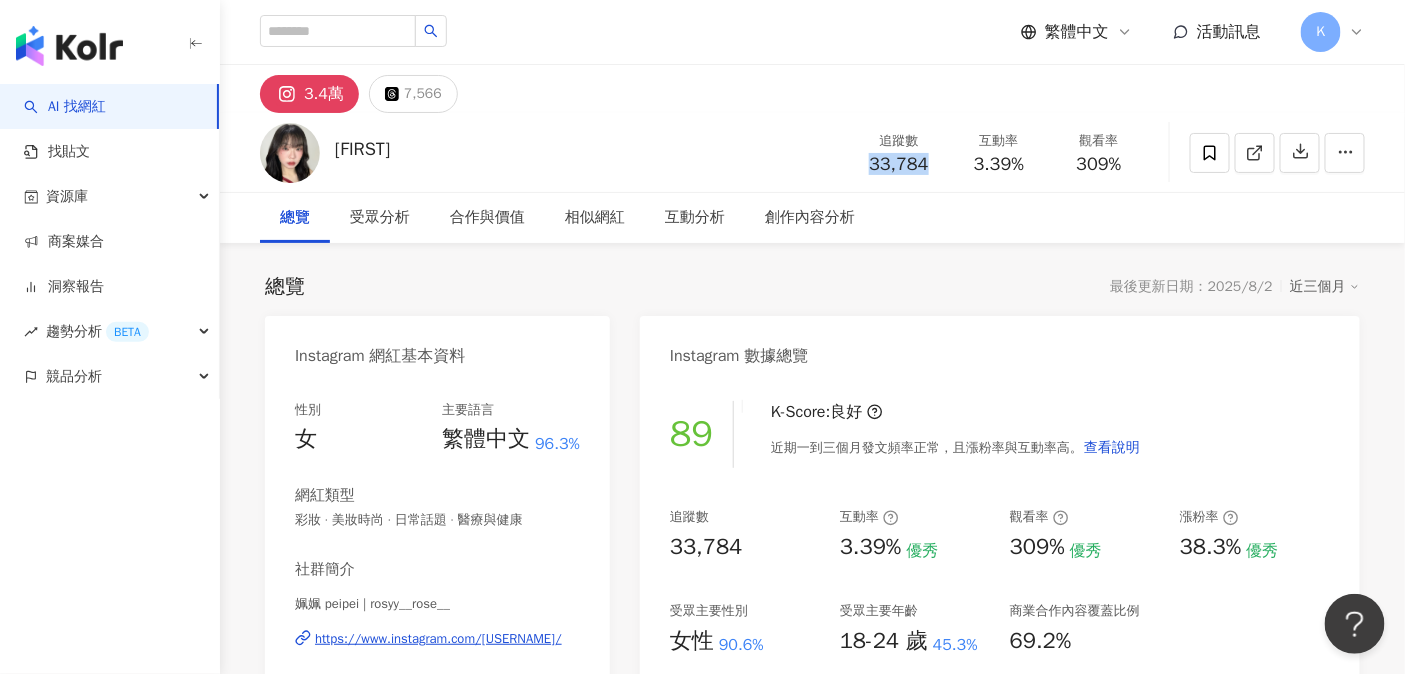 drag, startPoint x: 873, startPoint y: 162, endPoint x: 913, endPoint y: 169, distance: 40.60788 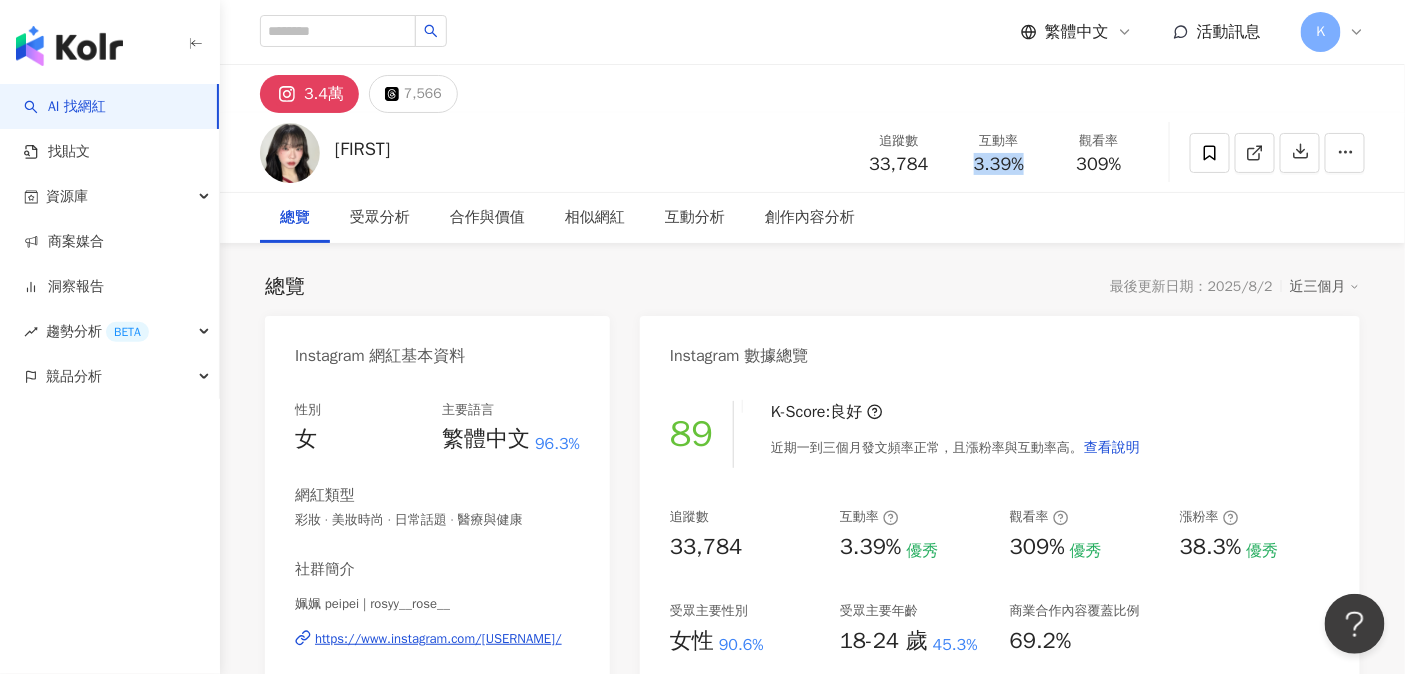 drag, startPoint x: 979, startPoint y: 162, endPoint x: 1025, endPoint y: 165, distance: 46.09772 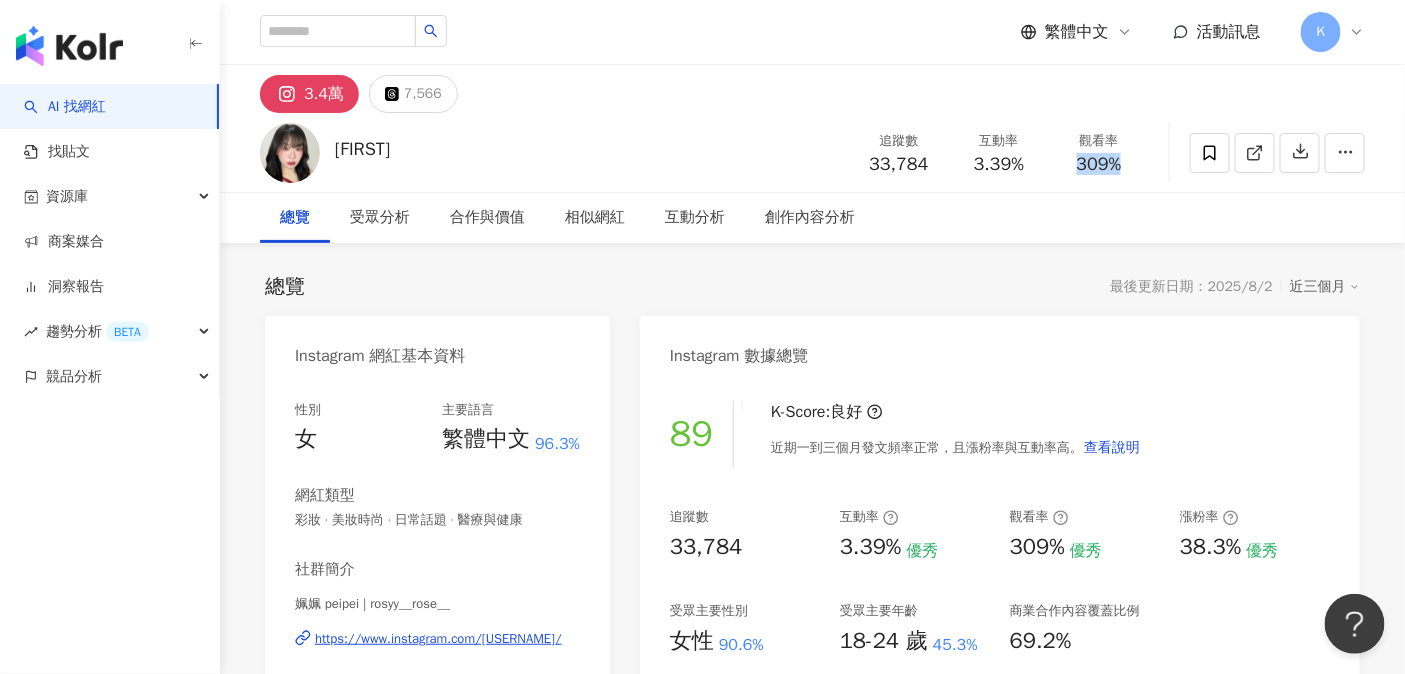 drag, startPoint x: 1077, startPoint y: 165, endPoint x: 1137, endPoint y: 165, distance: 60 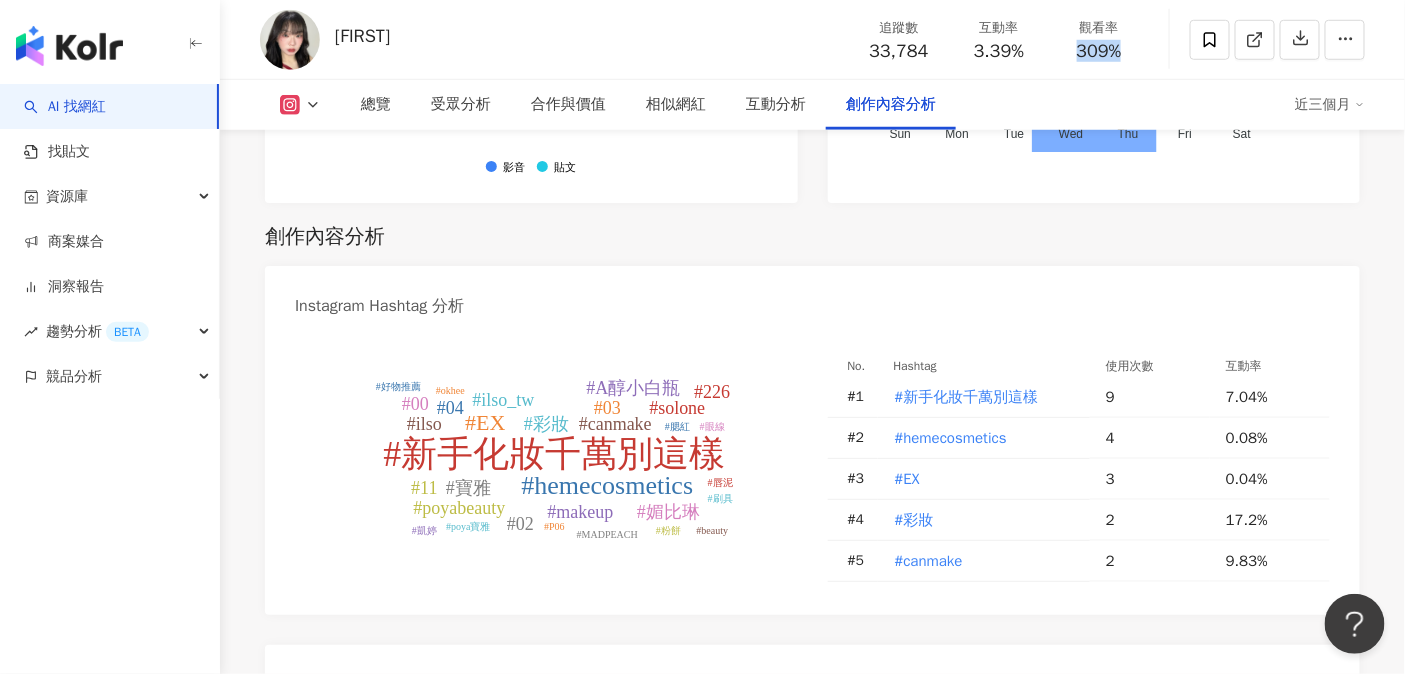 scroll, scrollTop: 6039, scrollLeft: 0, axis: vertical 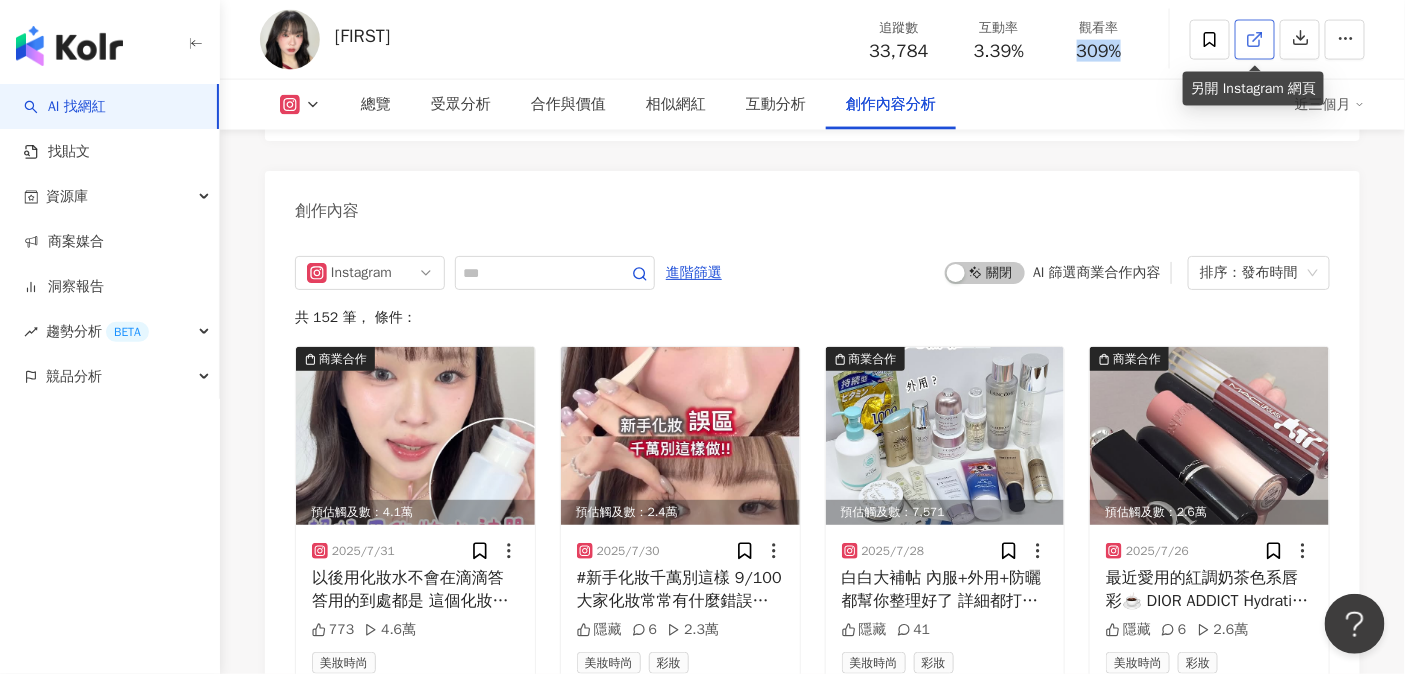 click 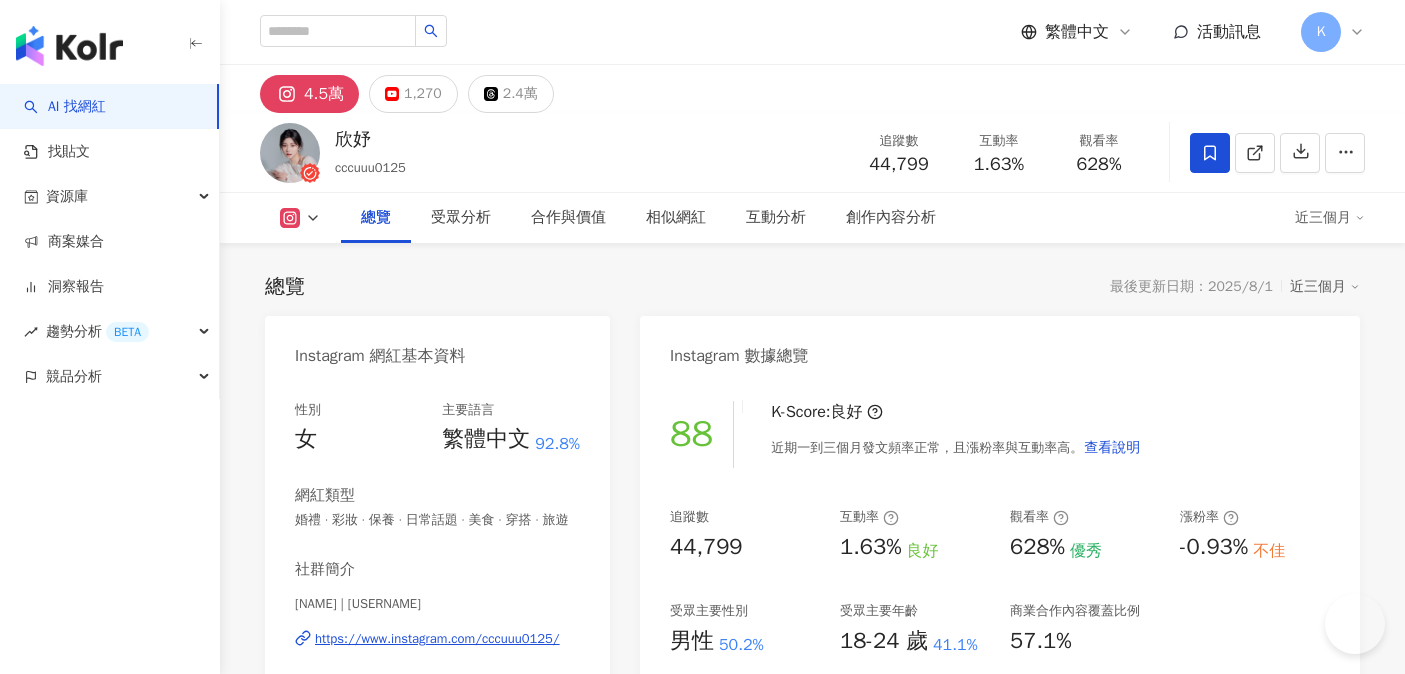 scroll, scrollTop: 0, scrollLeft: 0, axis: both 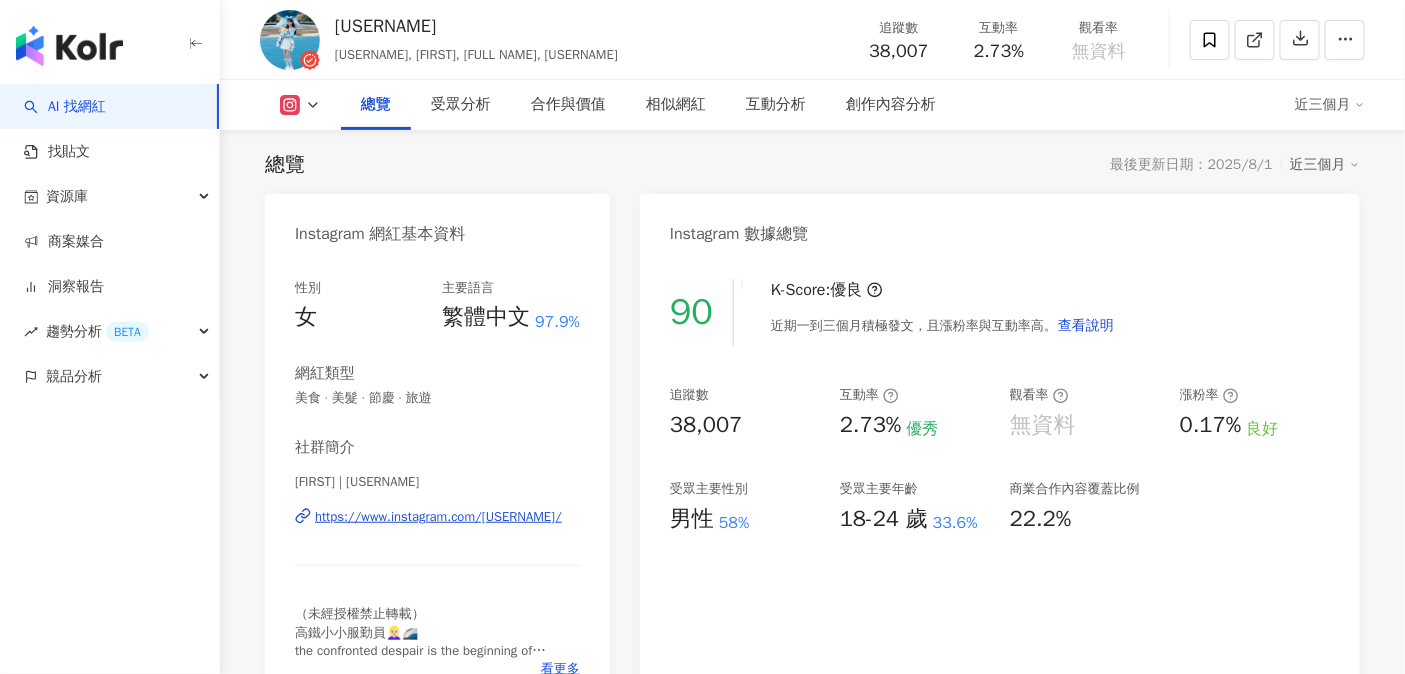 click on "總覽 最後更新日期：2025/8/1 近三個月" at bounding box center [812, 165] 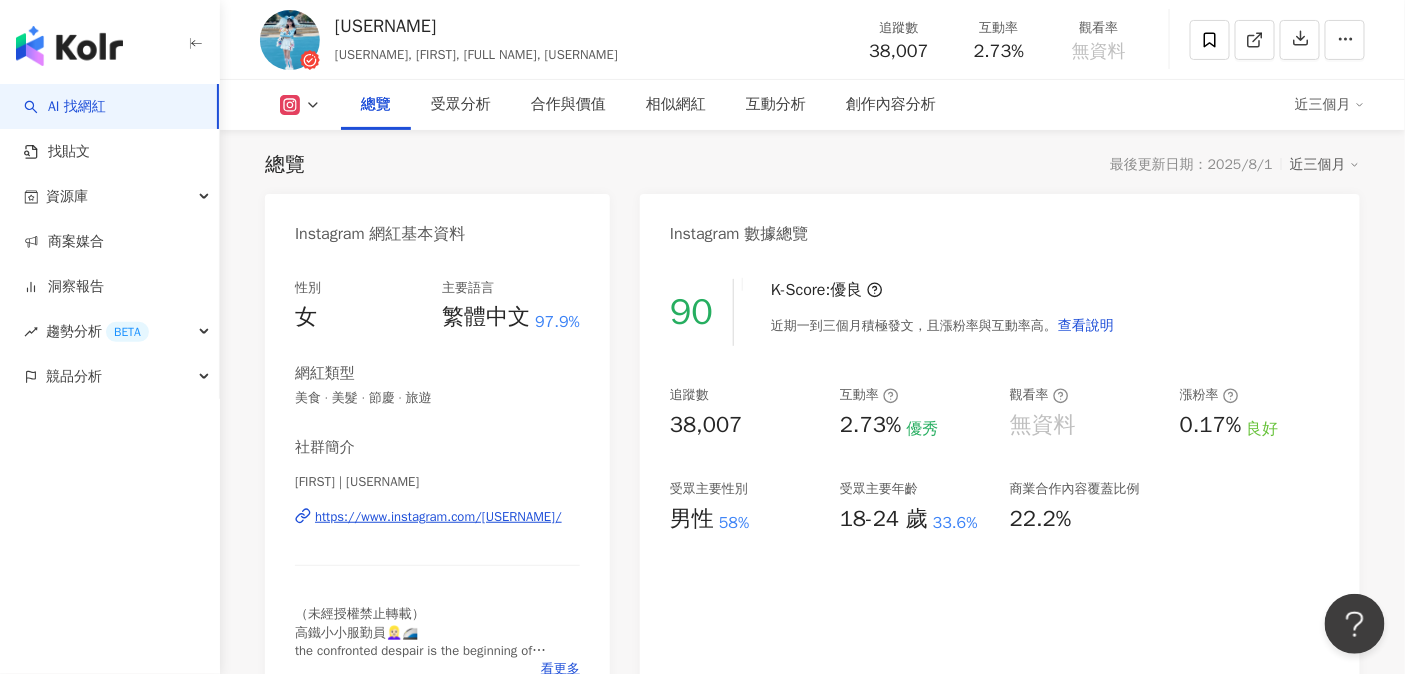 scroll, scrollTop: 0, scrollLeft: 0, axis: both 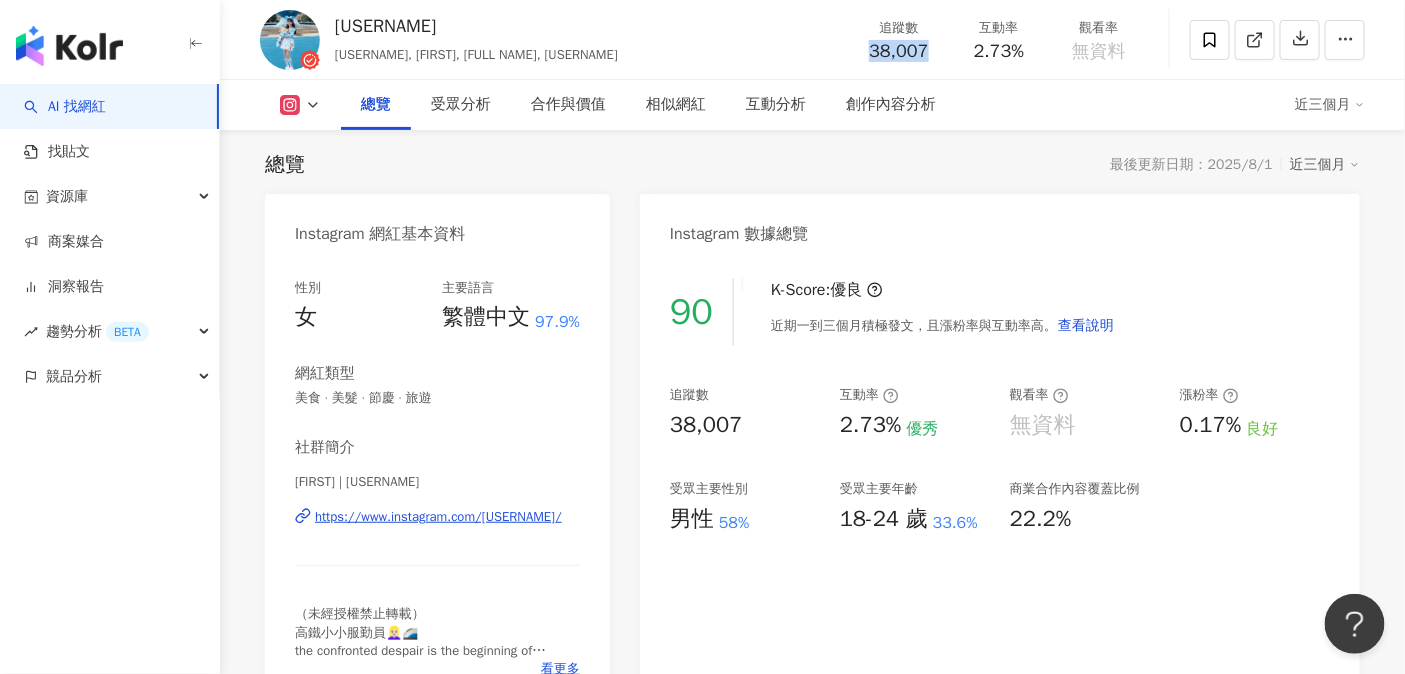 drag, startPoint x: 879, startPoint y: 46, endPoint x: 936, endPoint y: 51, distance: 57.21888 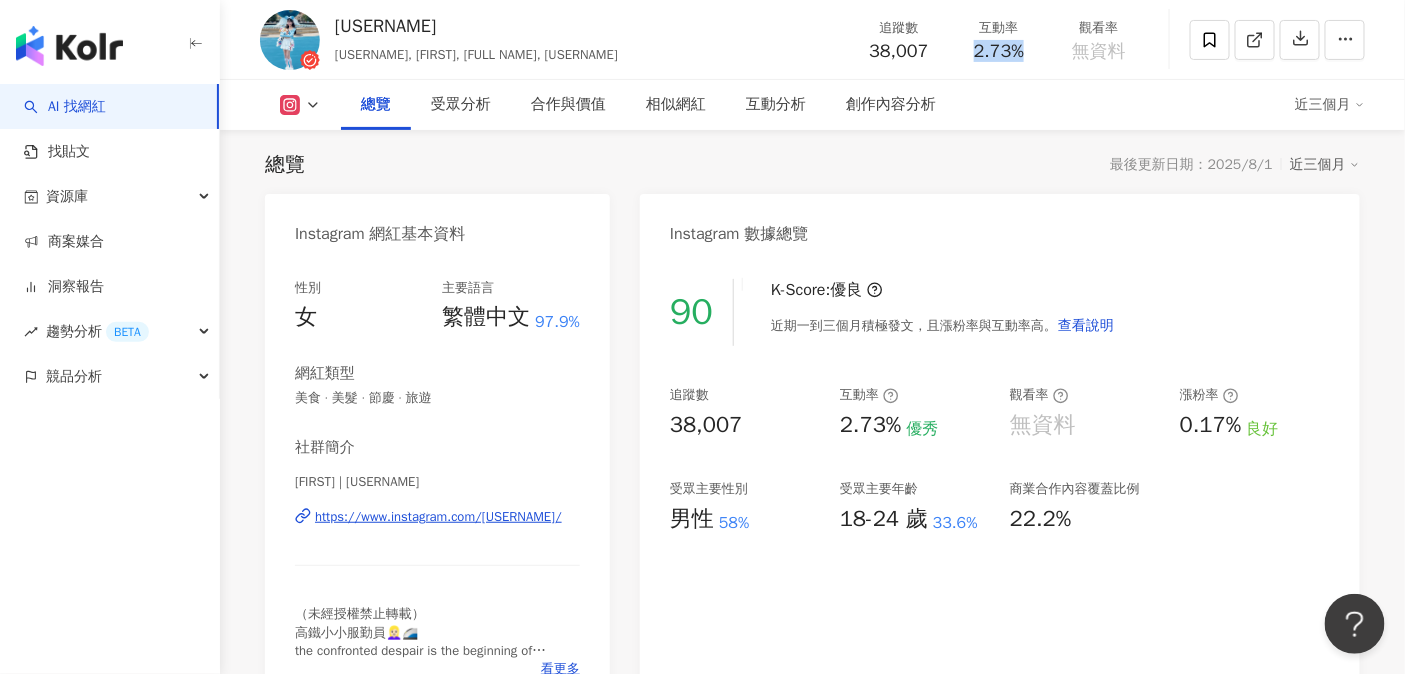drag, startPoint x: 975, startPoint y: 50, endPoint x: 1026, endPoint y: 60, distance: 51.971146 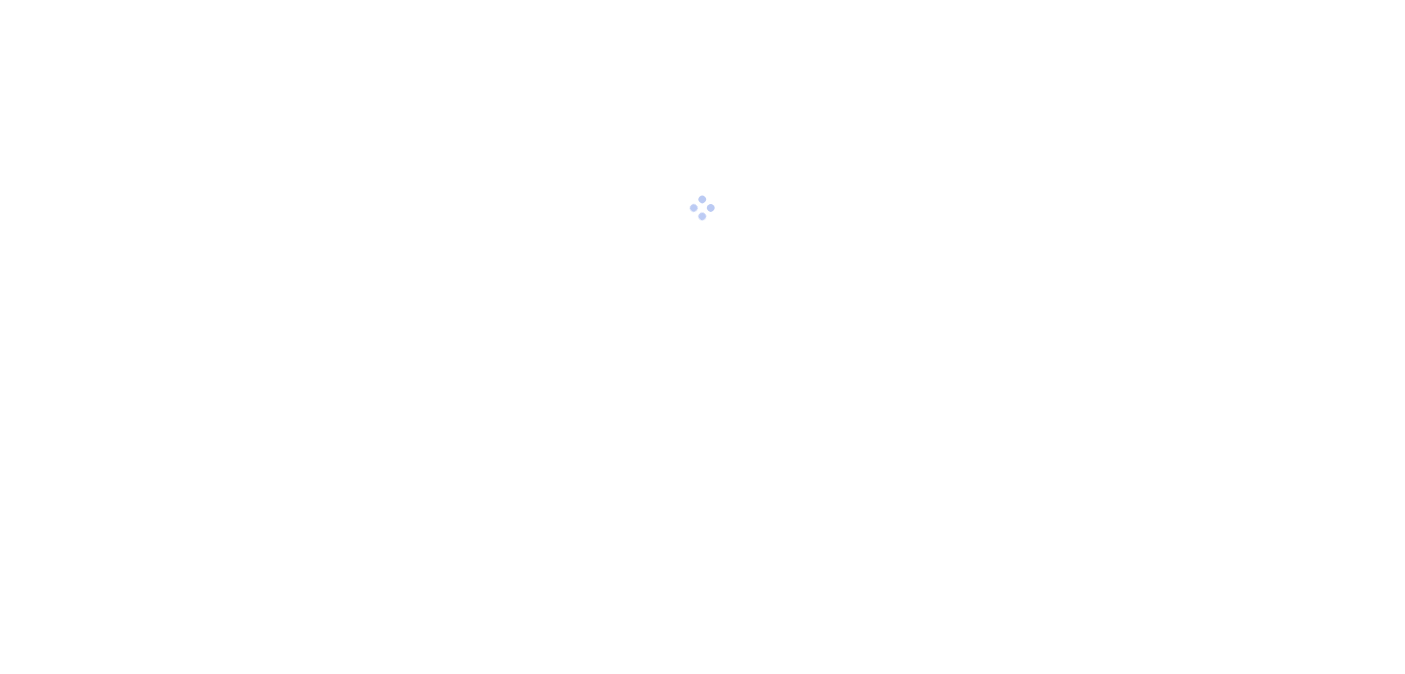 scroll, scrollTop: 0, scrollLeft: 0, axis: both 